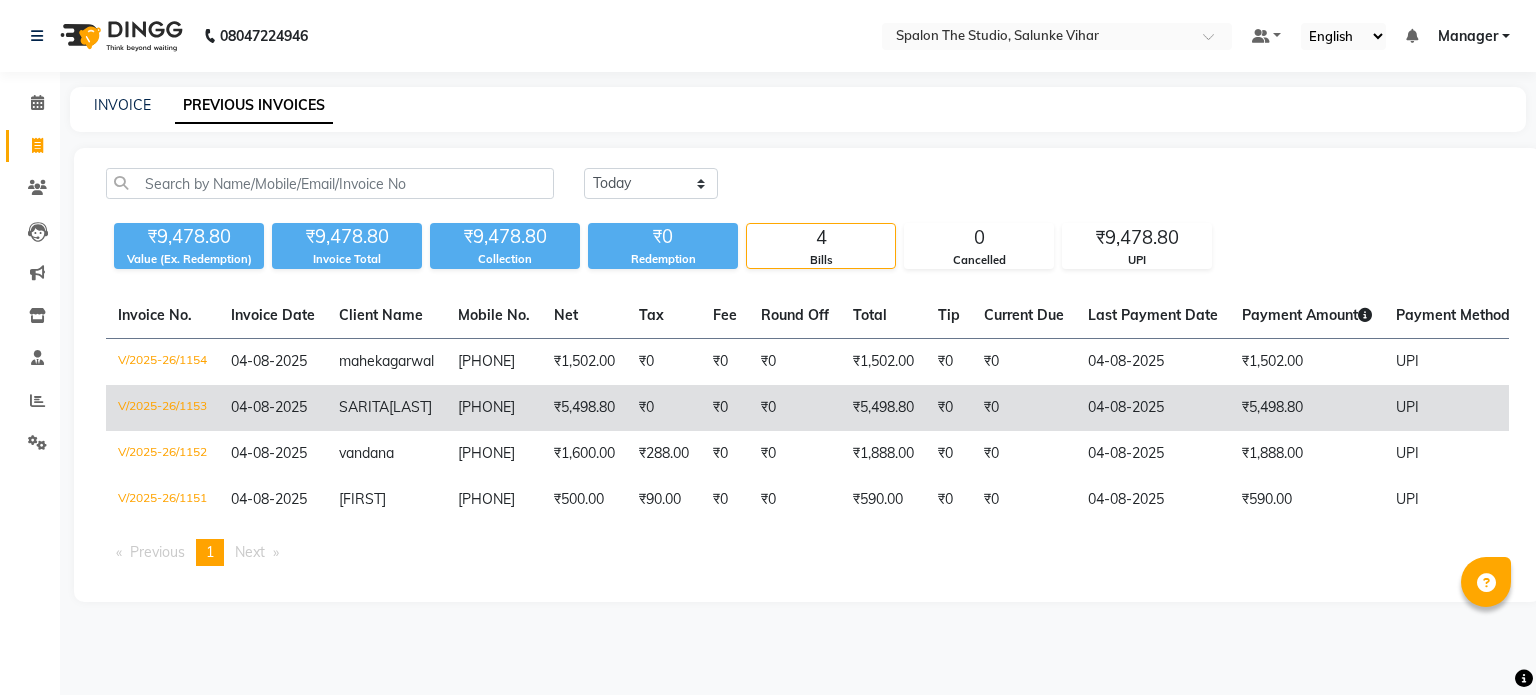 scroll, scrollTop: 0, scrollLeft: 0, axis: both 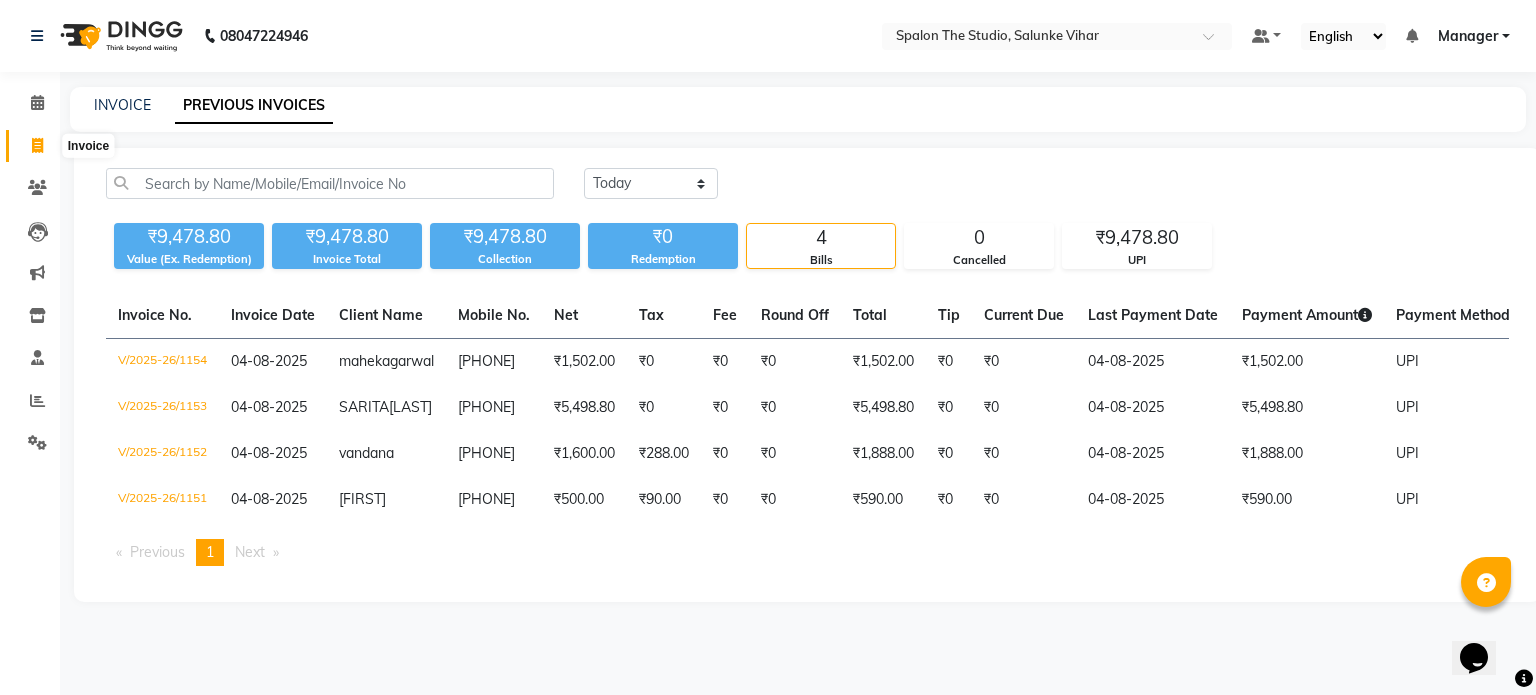 click 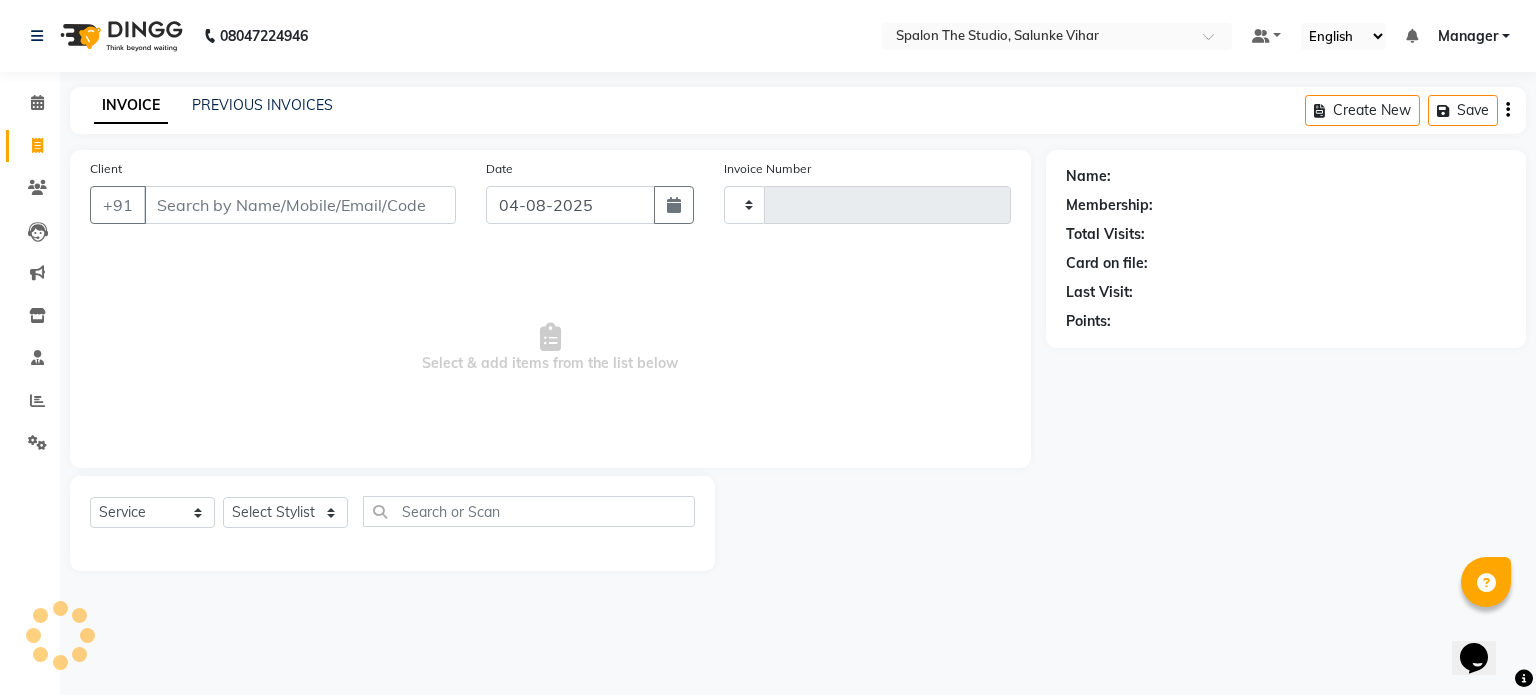 type on "1155" 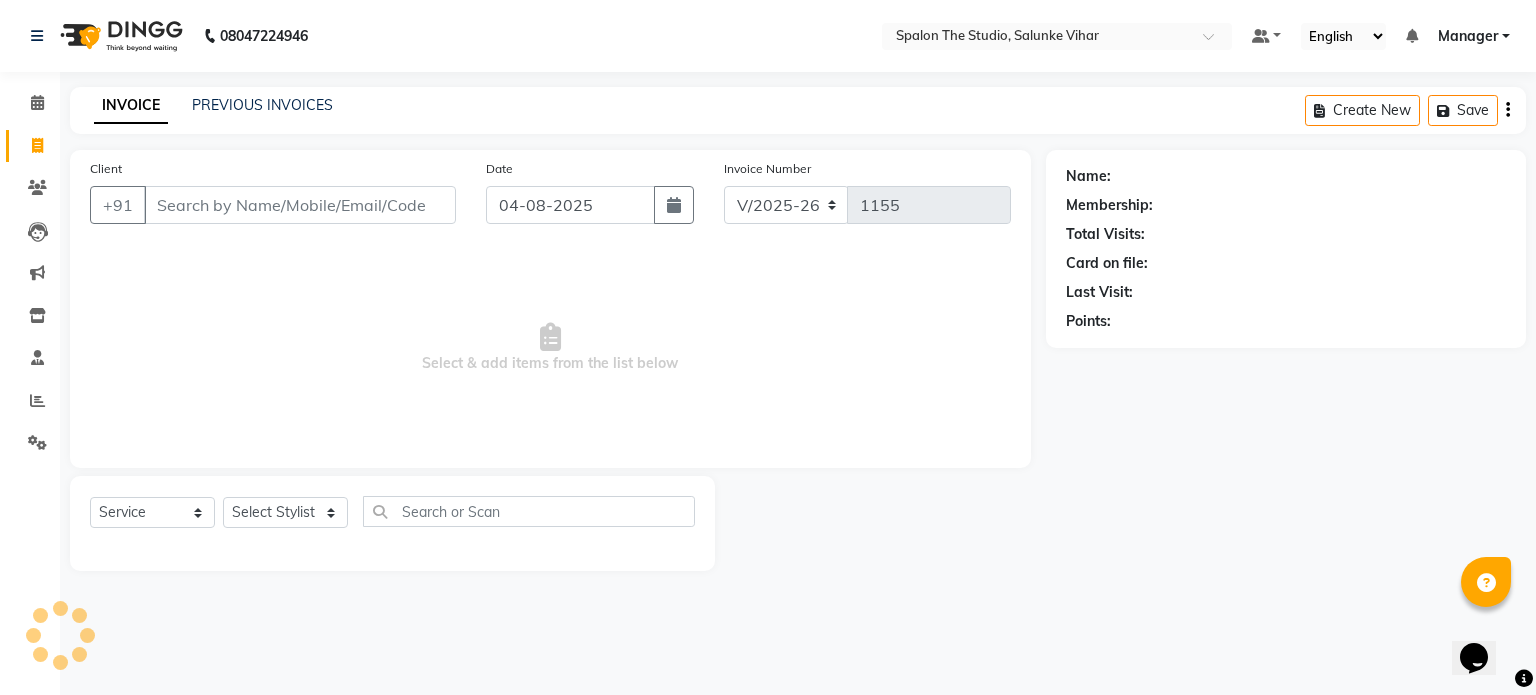 drag, startPoint x: 244, startPoint y: 238, endPoint x: 243, endPoint y: 203, distance: 35.014282 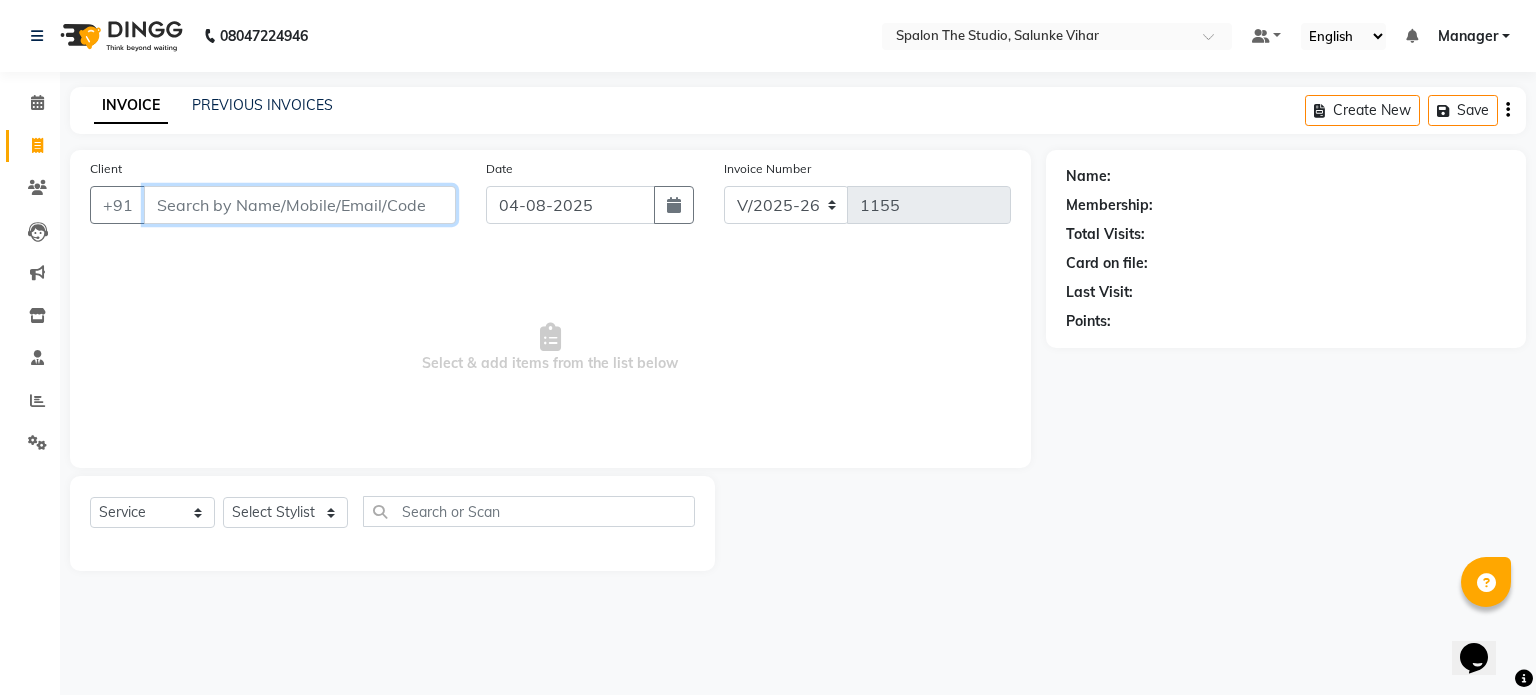 drag, startPoint x: 241, startPoint y: 200, endPoint x: 232, endPoint y: 212, distance: 15 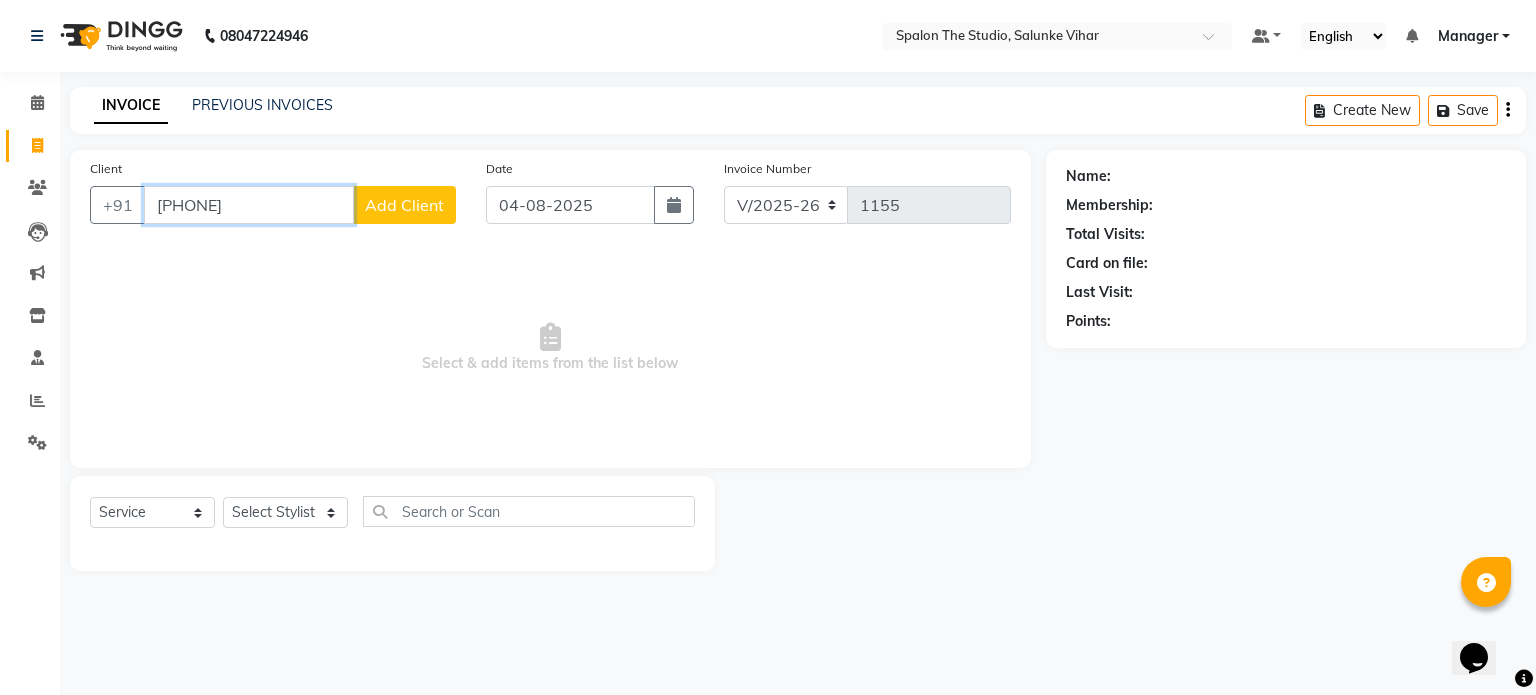 type on "[PHONE]" 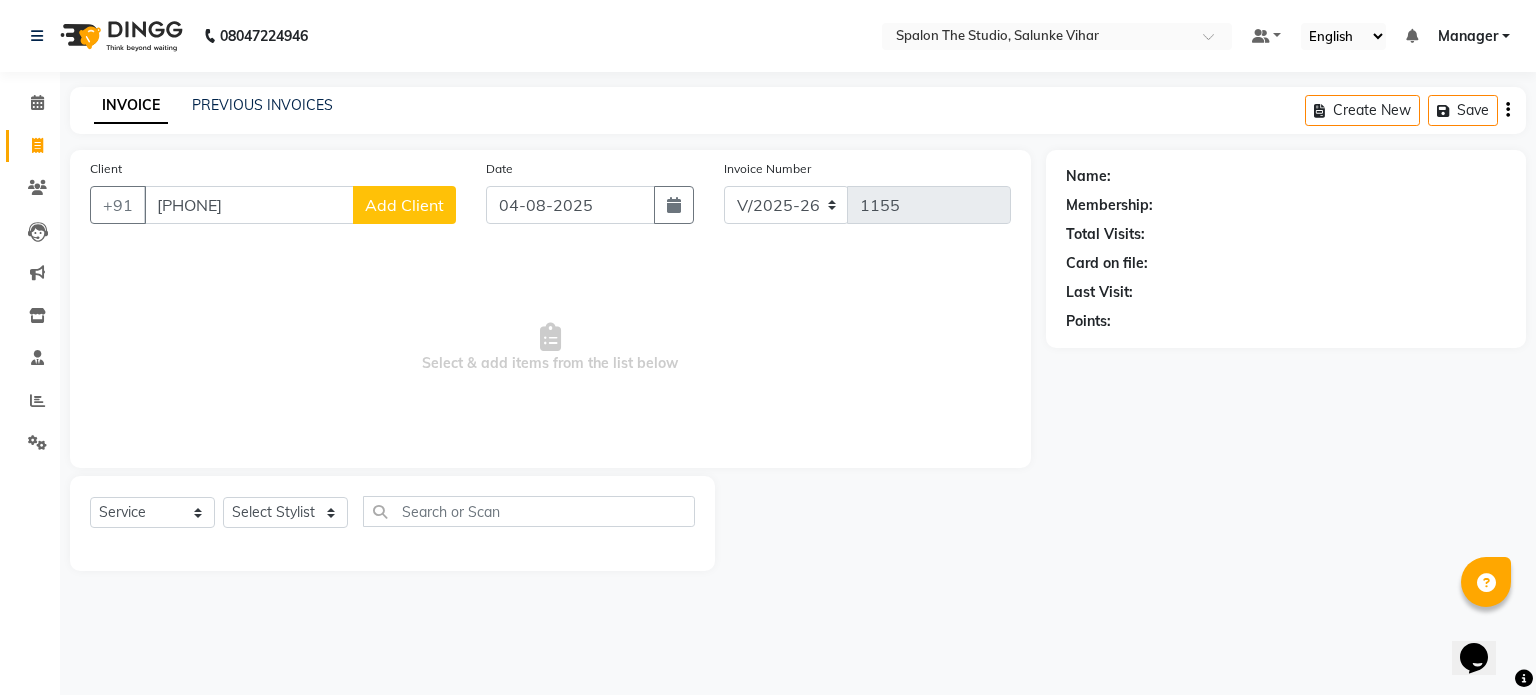 click on "Add Client" 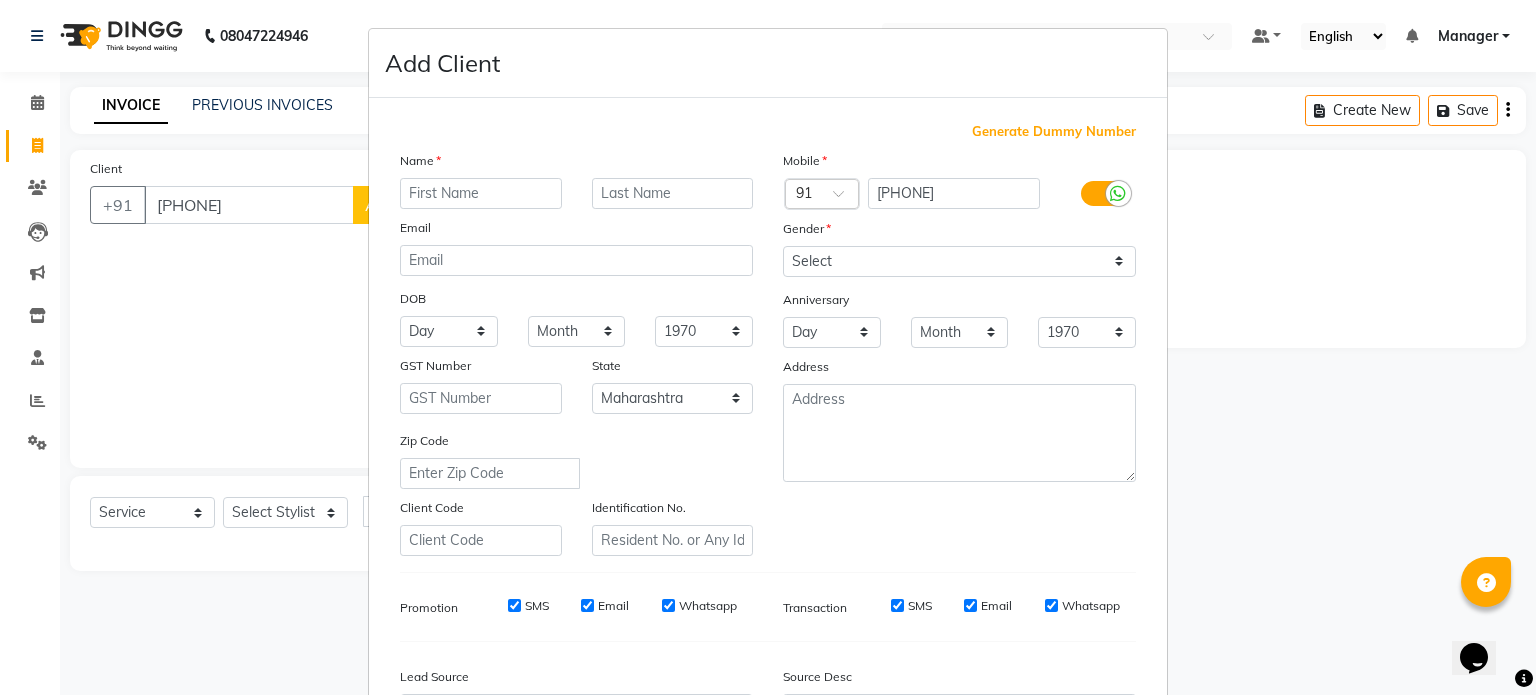 click at bounding box center (481, 193) 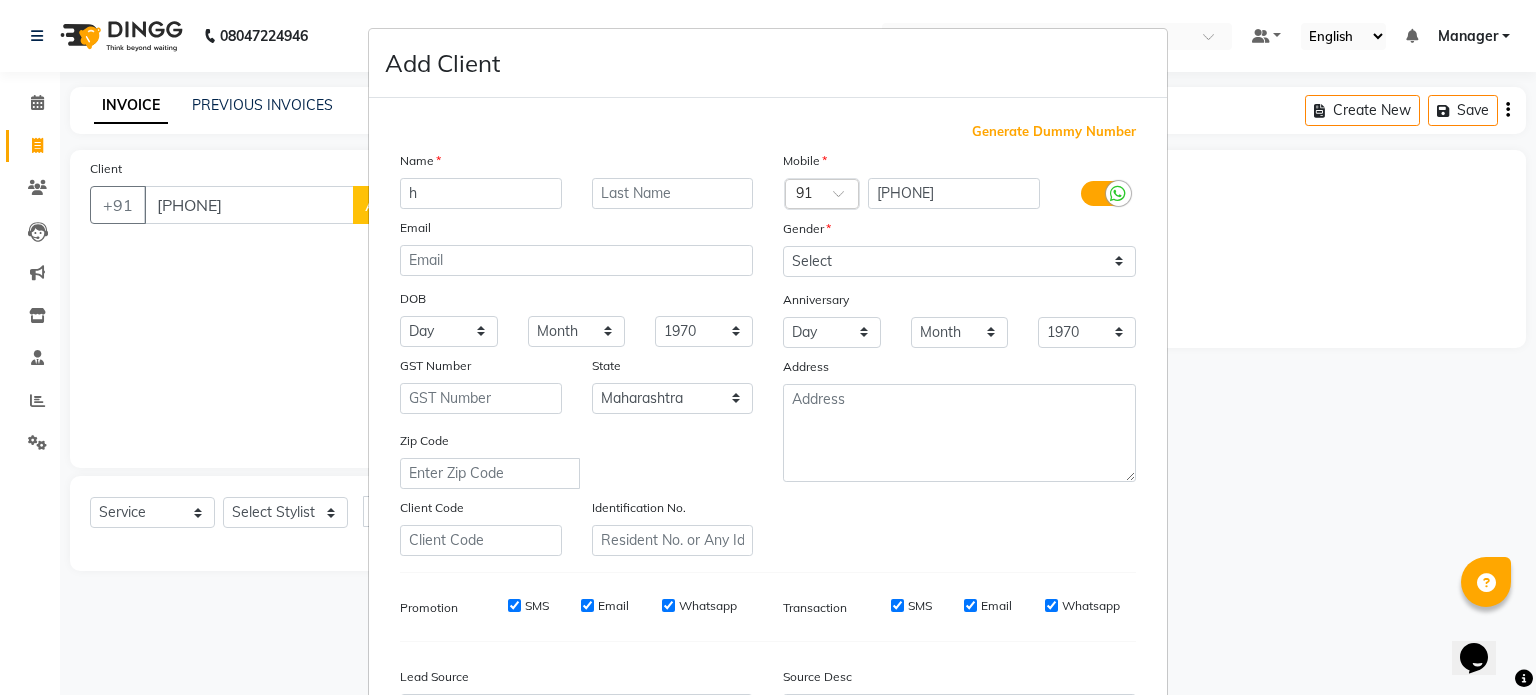 drag, startPoint x: 1512, startPoint y: 141, endPoint x: 430, endPoint y: 174, distance: 1082.5032 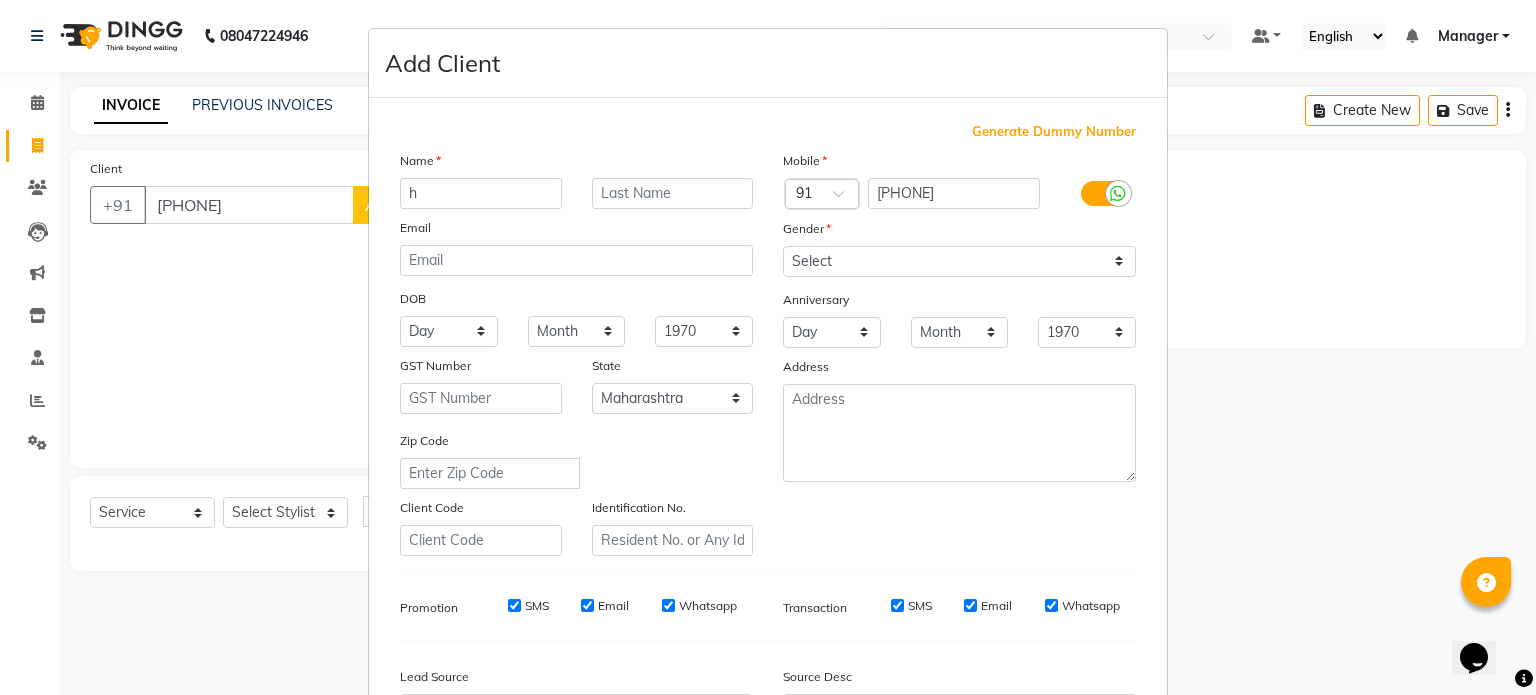 click on "Name" at bounding box center [417, 164] 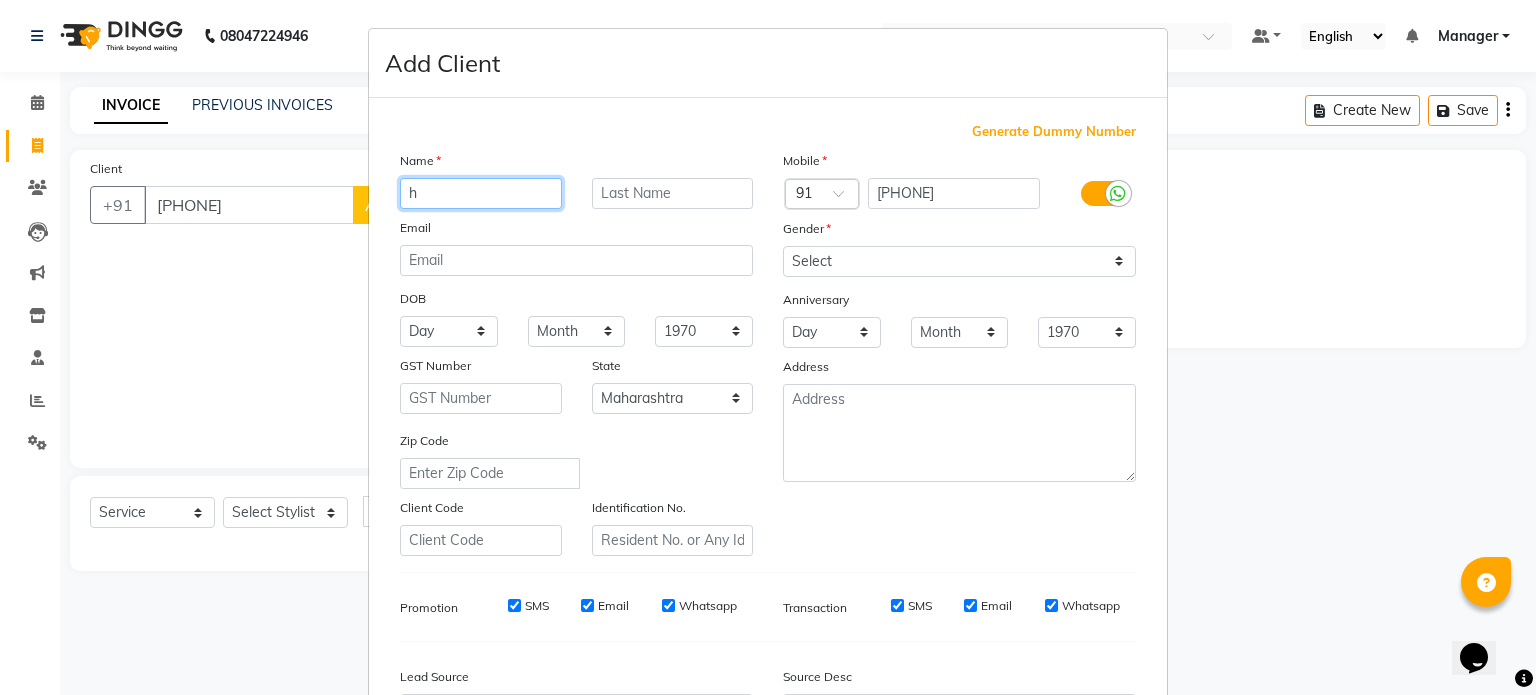 click on "h" at bounding box center (481, 193) 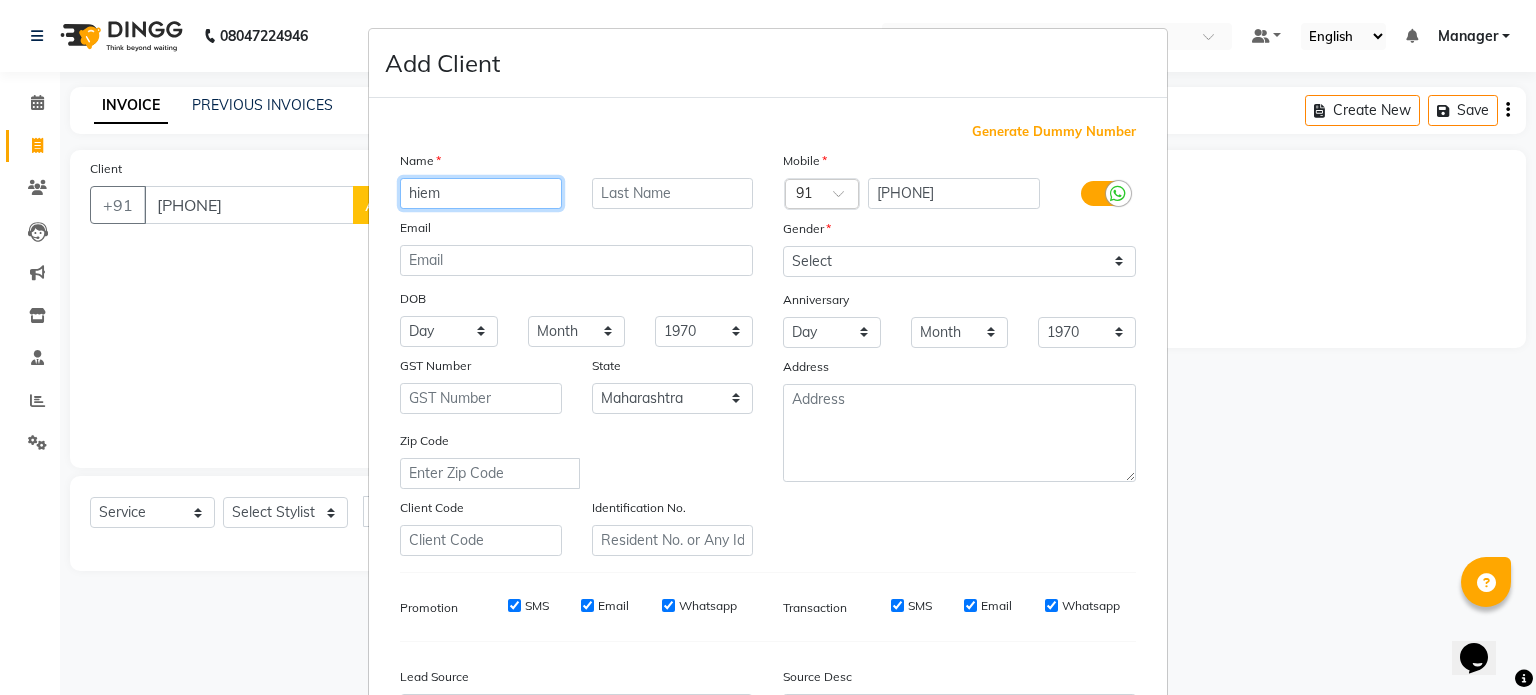 type on "hiem" 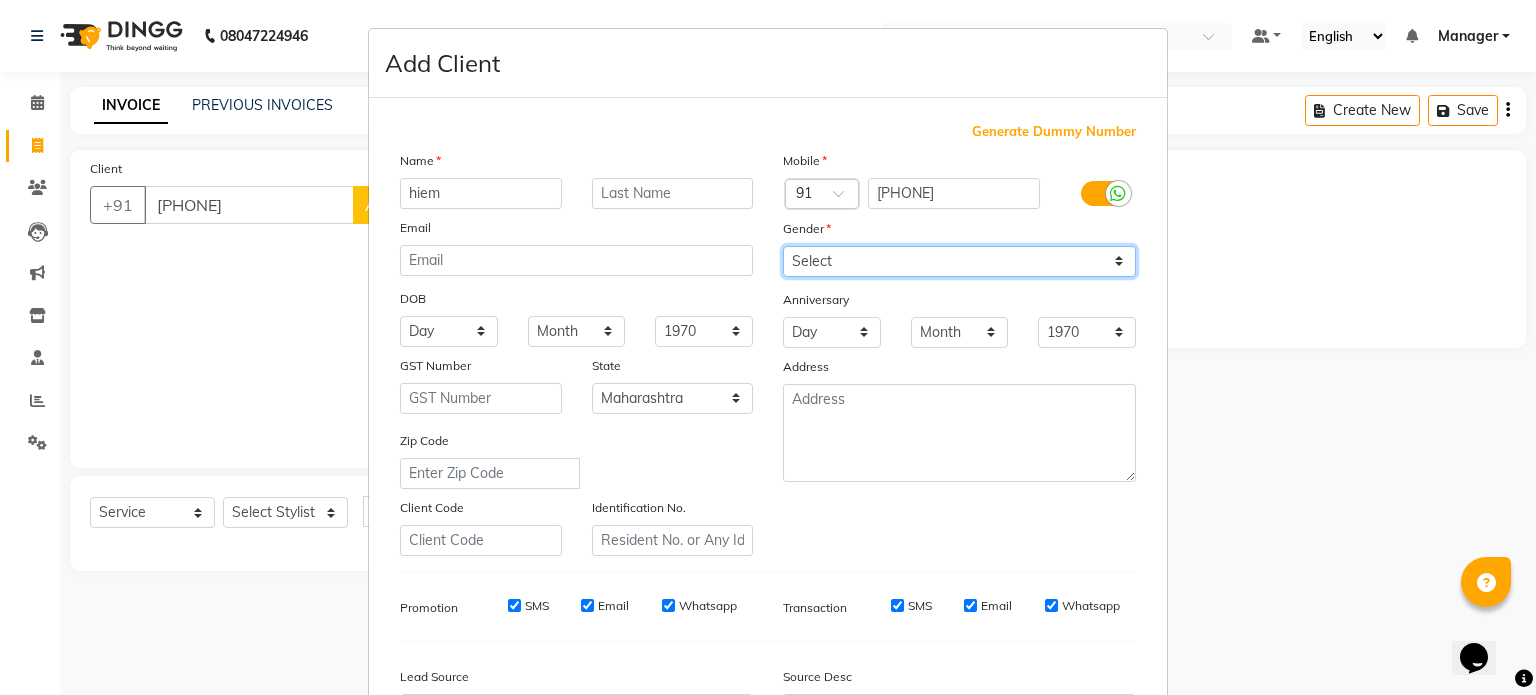 click on "Select Male Female Other Prefer Not To Say" at bounding box center (959, 261) 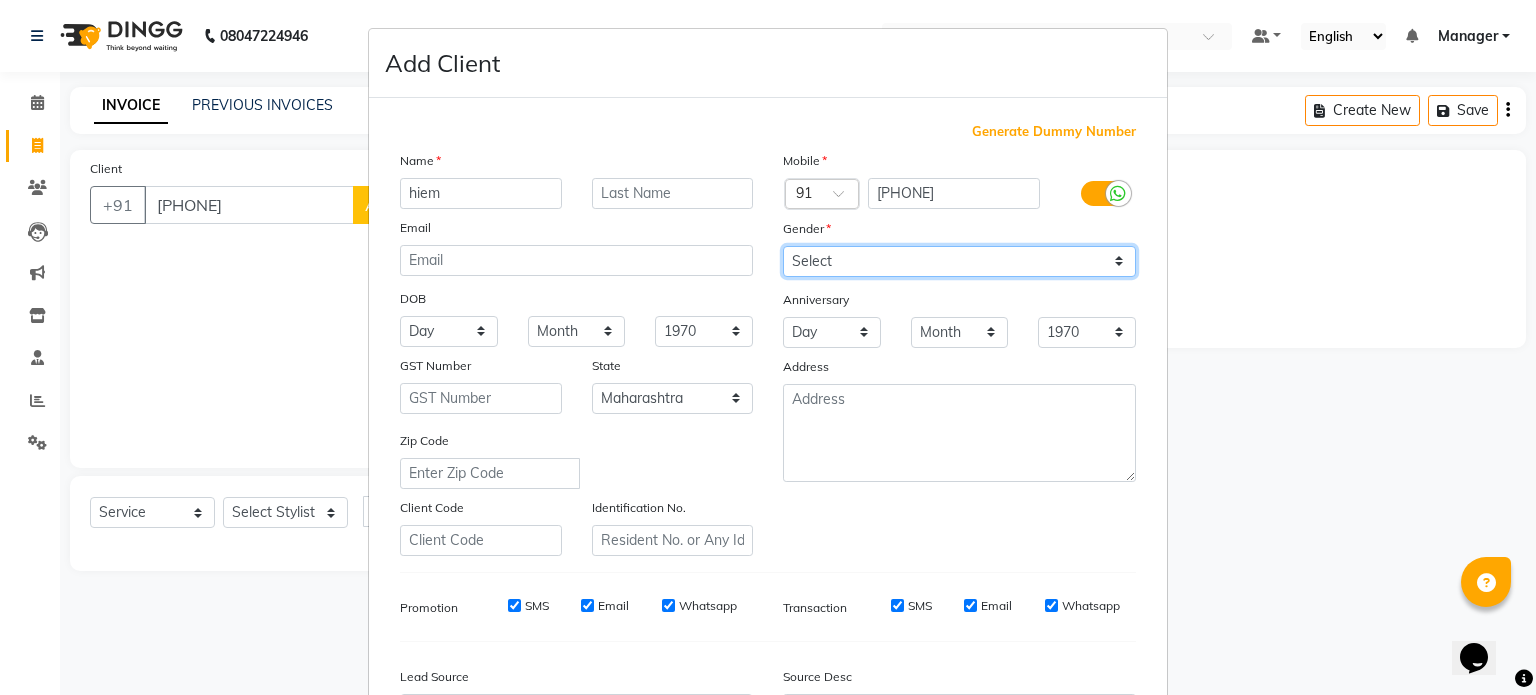 select on "male" 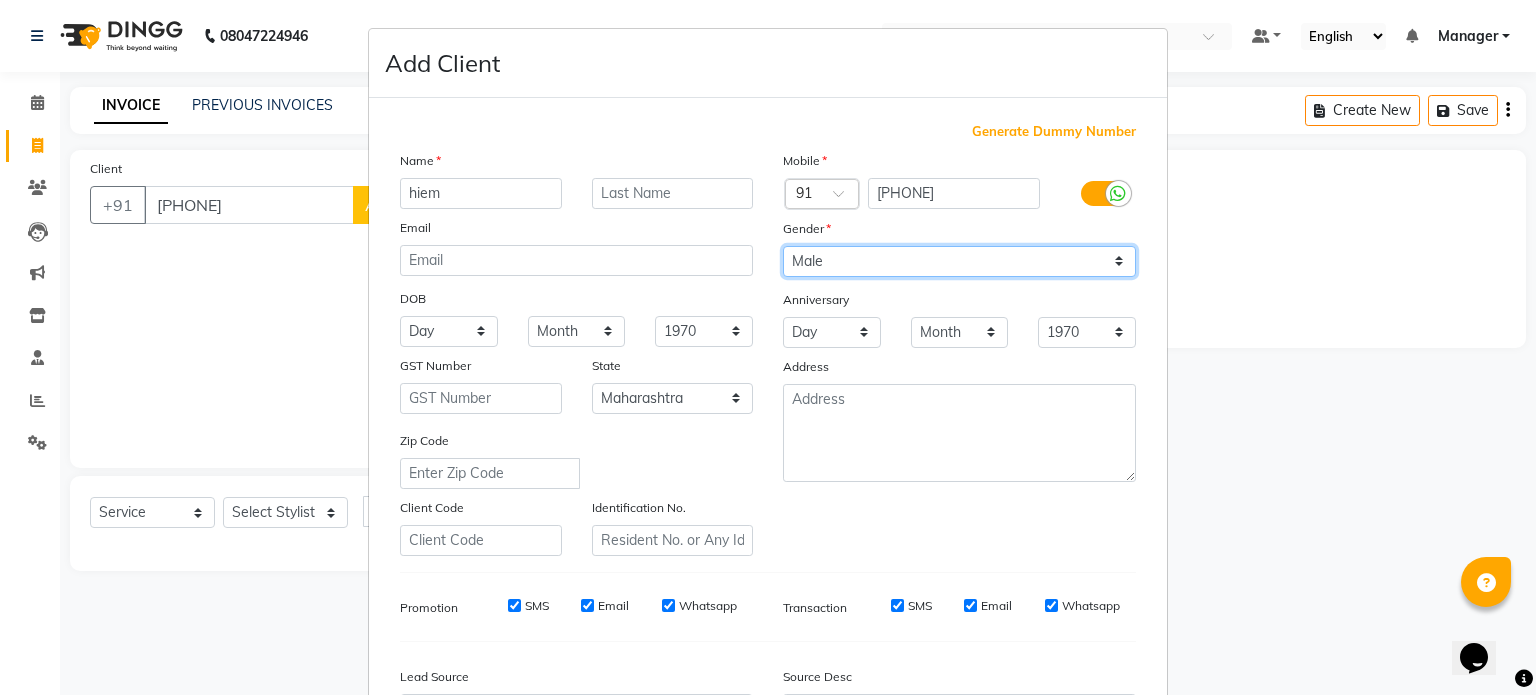 click on "Select Male Female Other Prefer Not To Say" at bounding box center [959, 261] 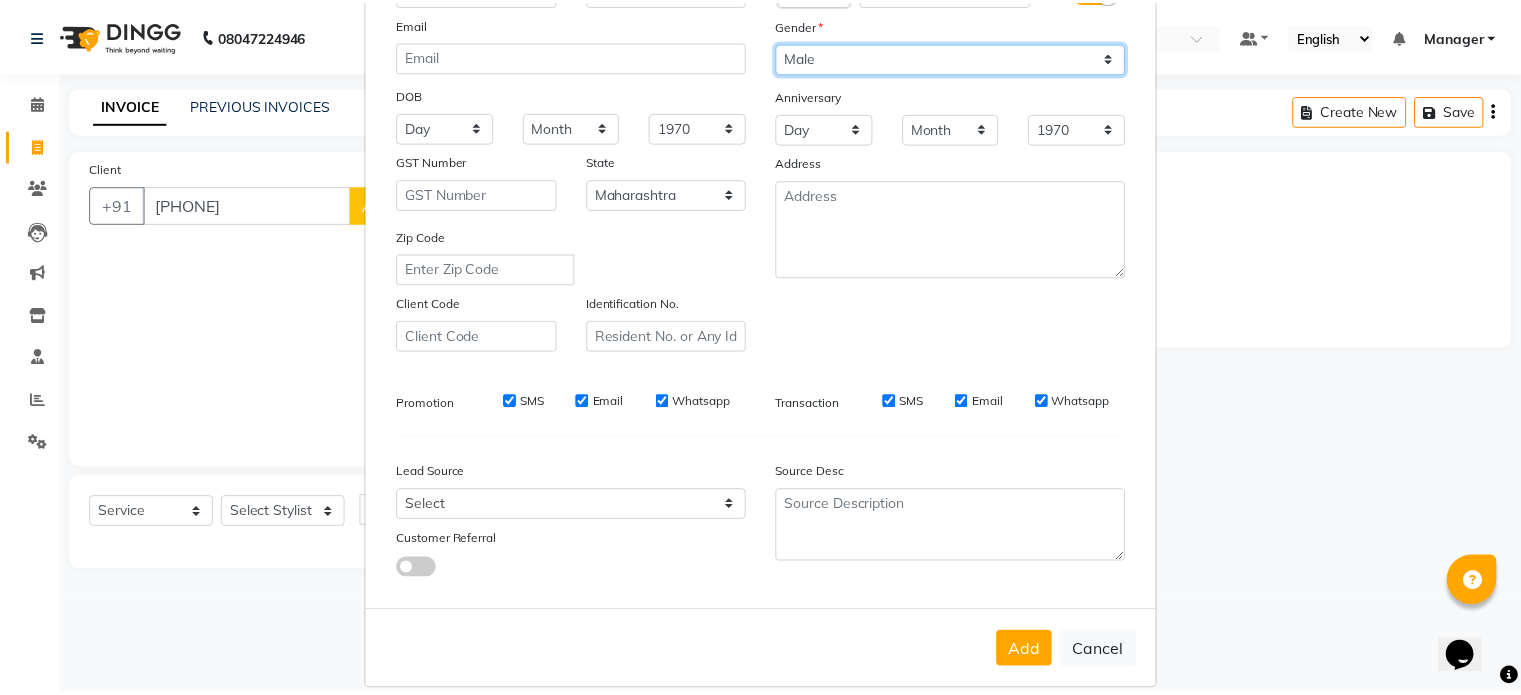 scroll, scrollTop: 237, scrollLeft: 0, axis: vertical 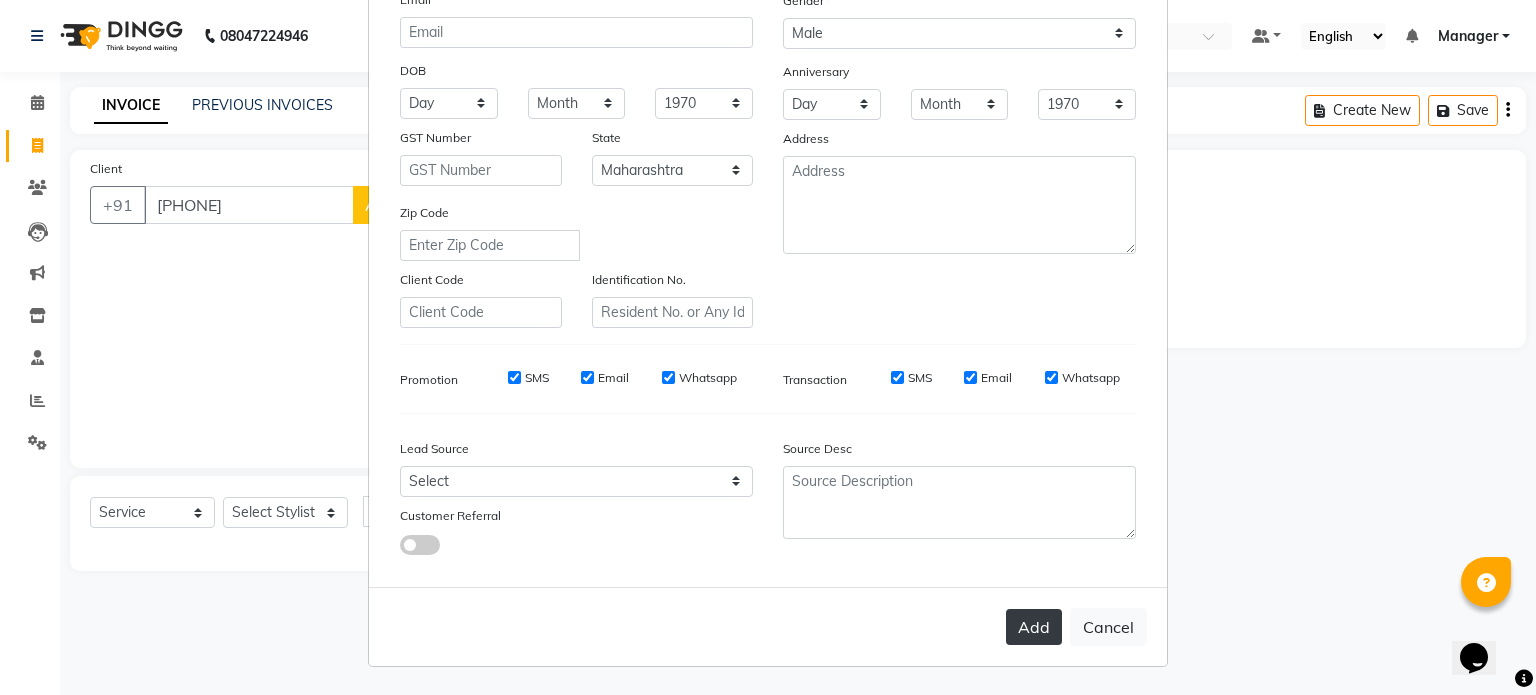 click on "Add" at bounding box center [1034, 627] 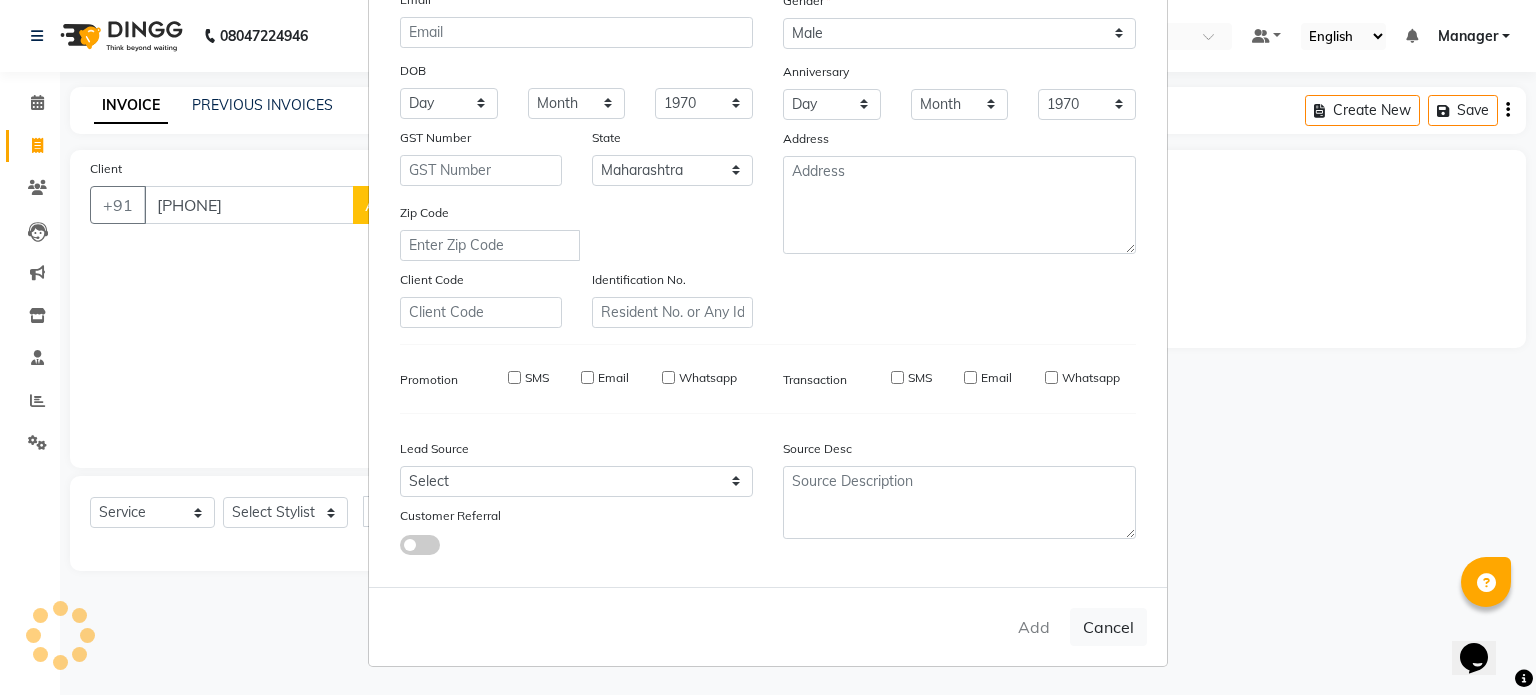 type 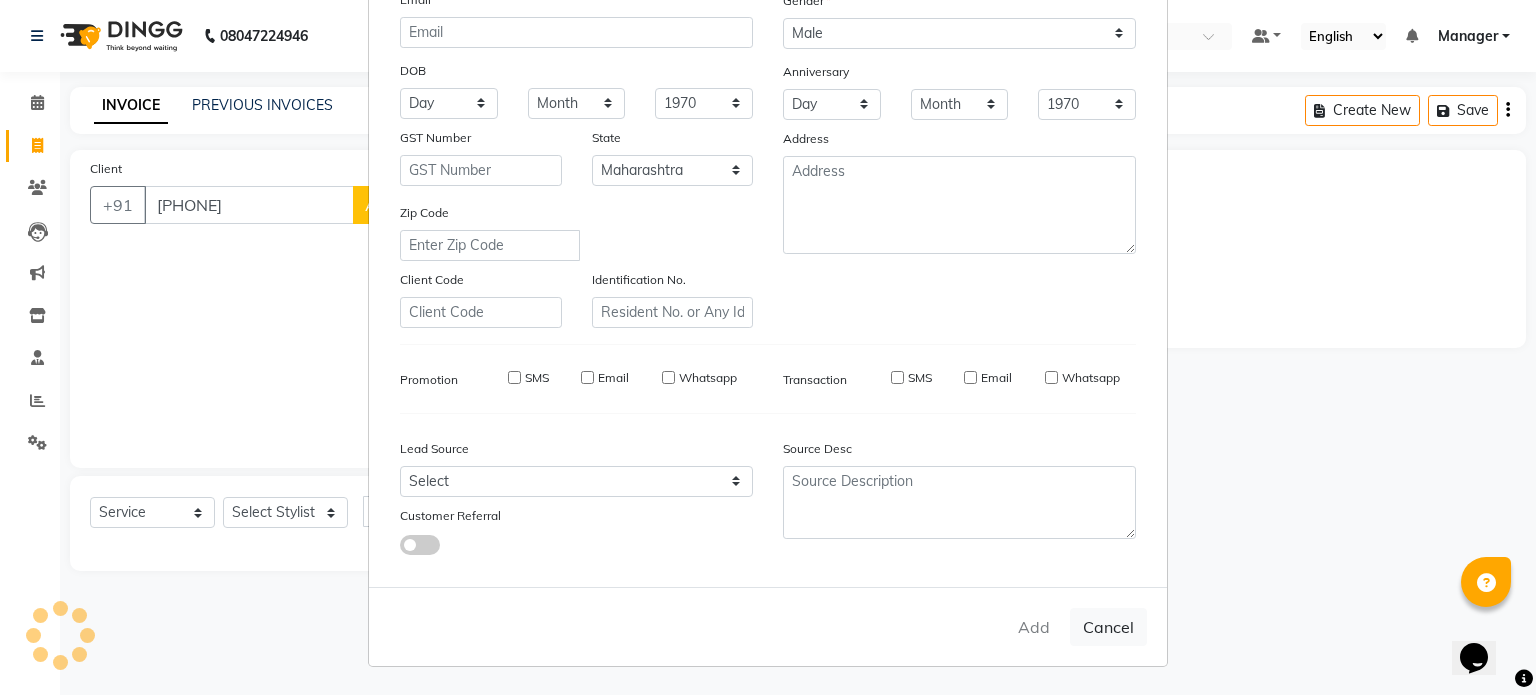 select 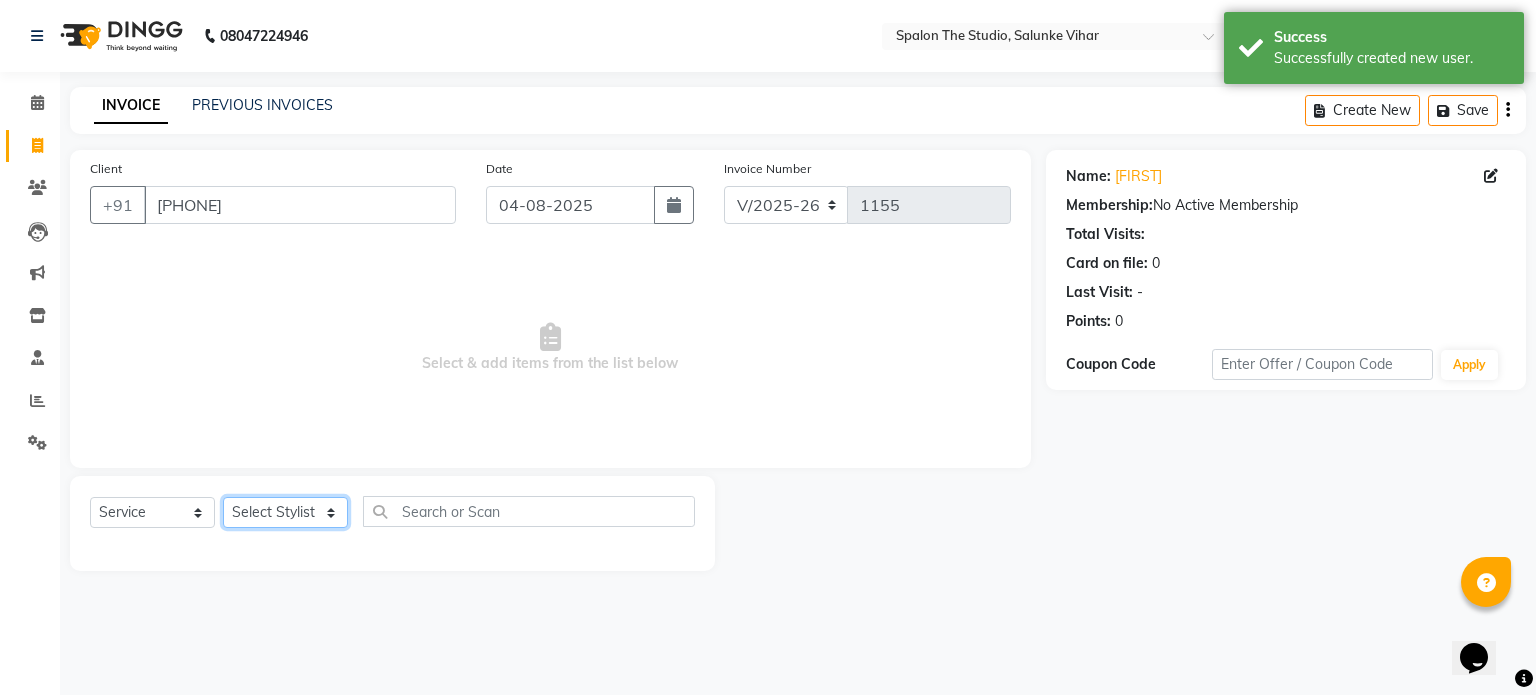 click on "Select Stylist Aarti AMBIKA farheen  Gernal komal  kusum Manager navazish pranali Riya Shetye Saisha SHARIF Shubham  Pawar siddhi sunil Vanshika" 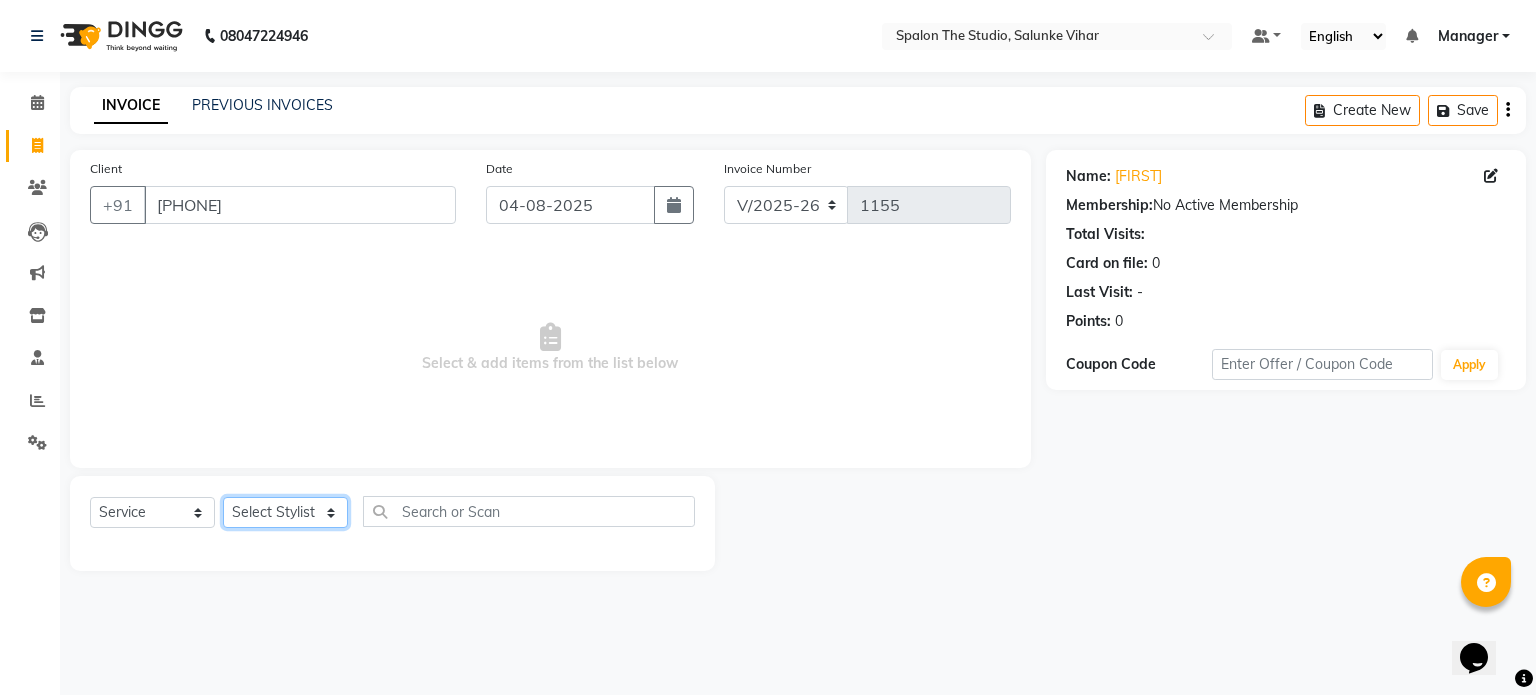 select on "63779" 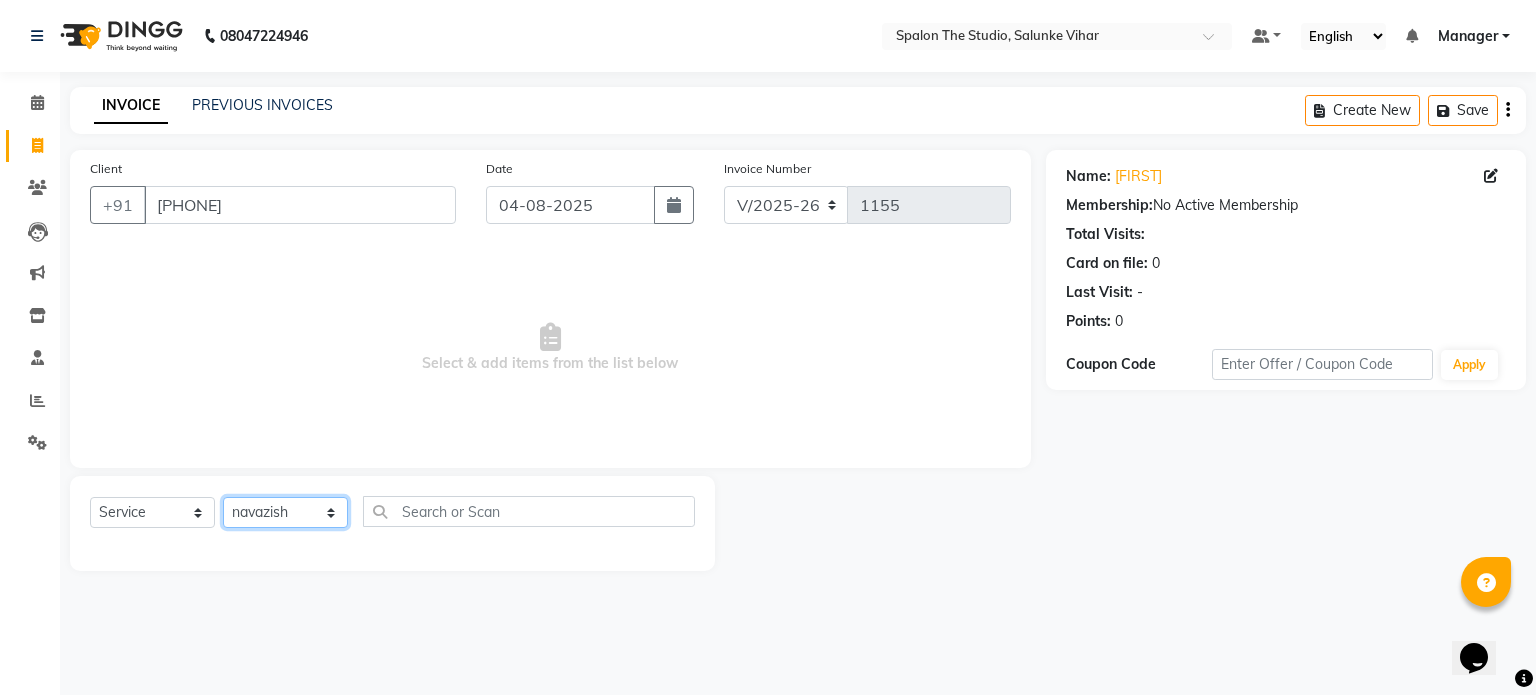 click on "Select Stylist Aarti AMBIKA farheen  Gernal komal  kusum Manager navazish pranali Riya Shetye Saisha SHARIF Shubham  Pawar siddhi sunil Vanshika" 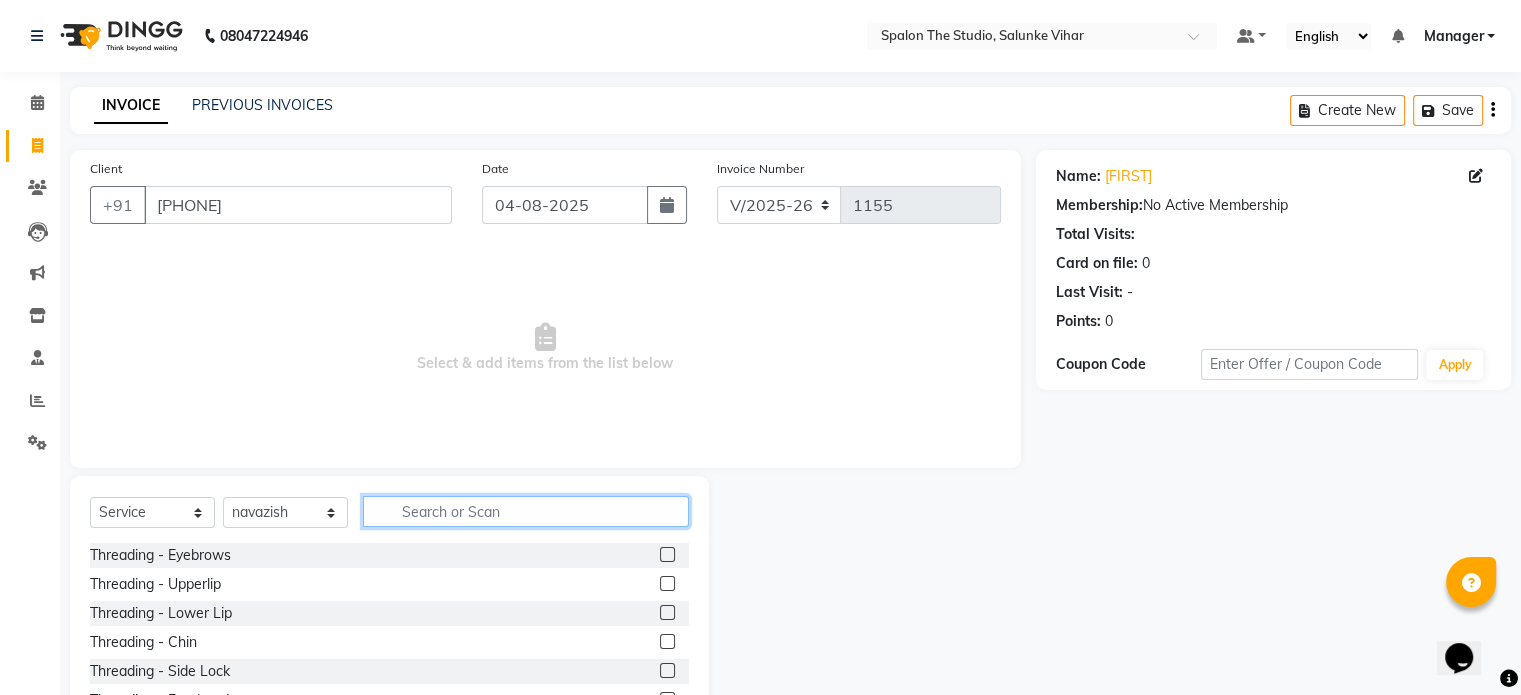 click 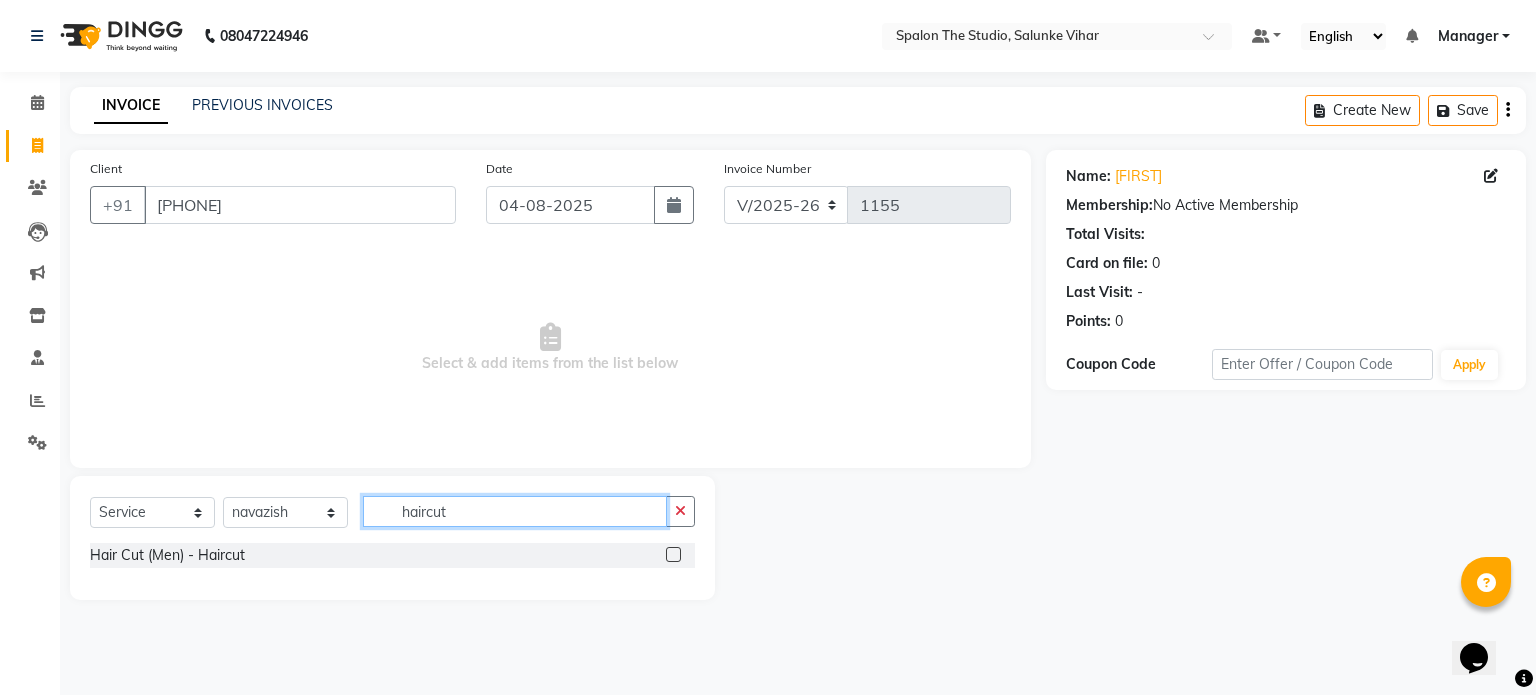 type on "haircut" 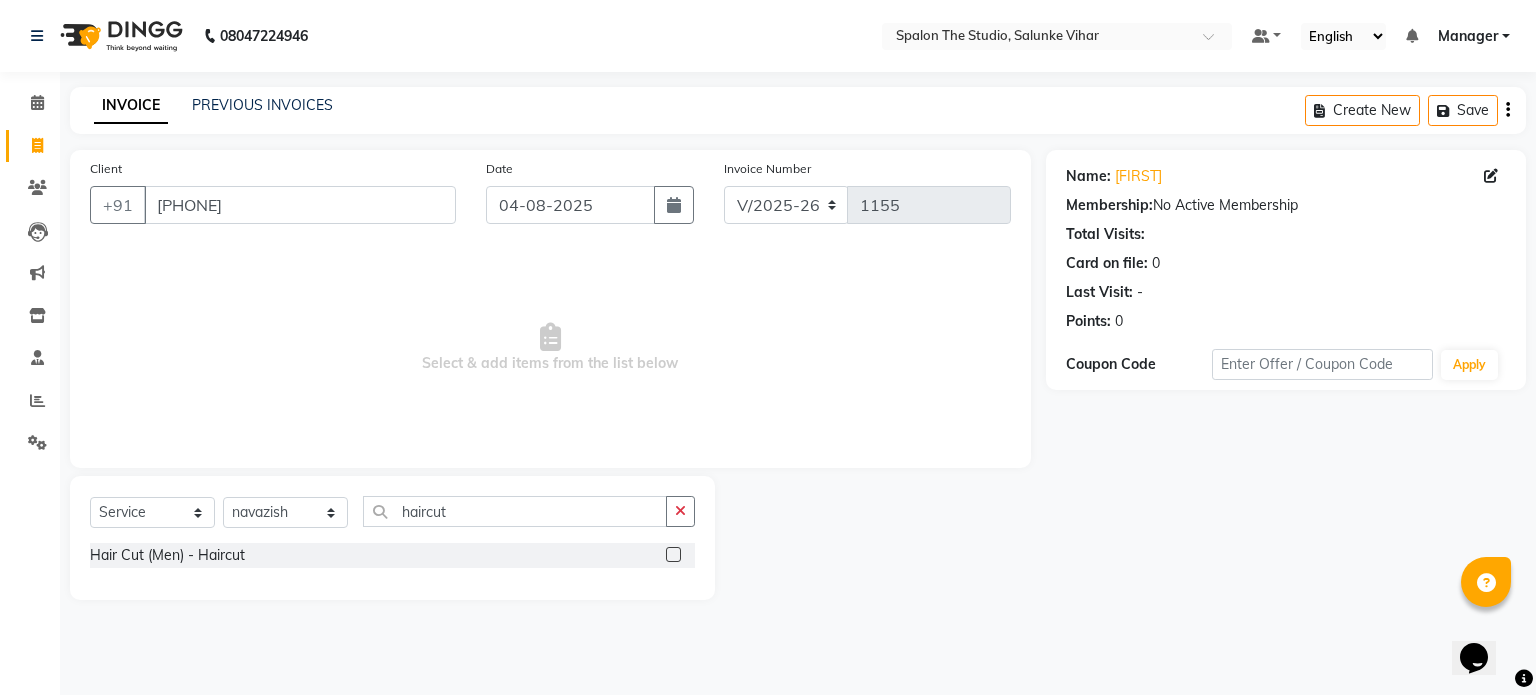 click 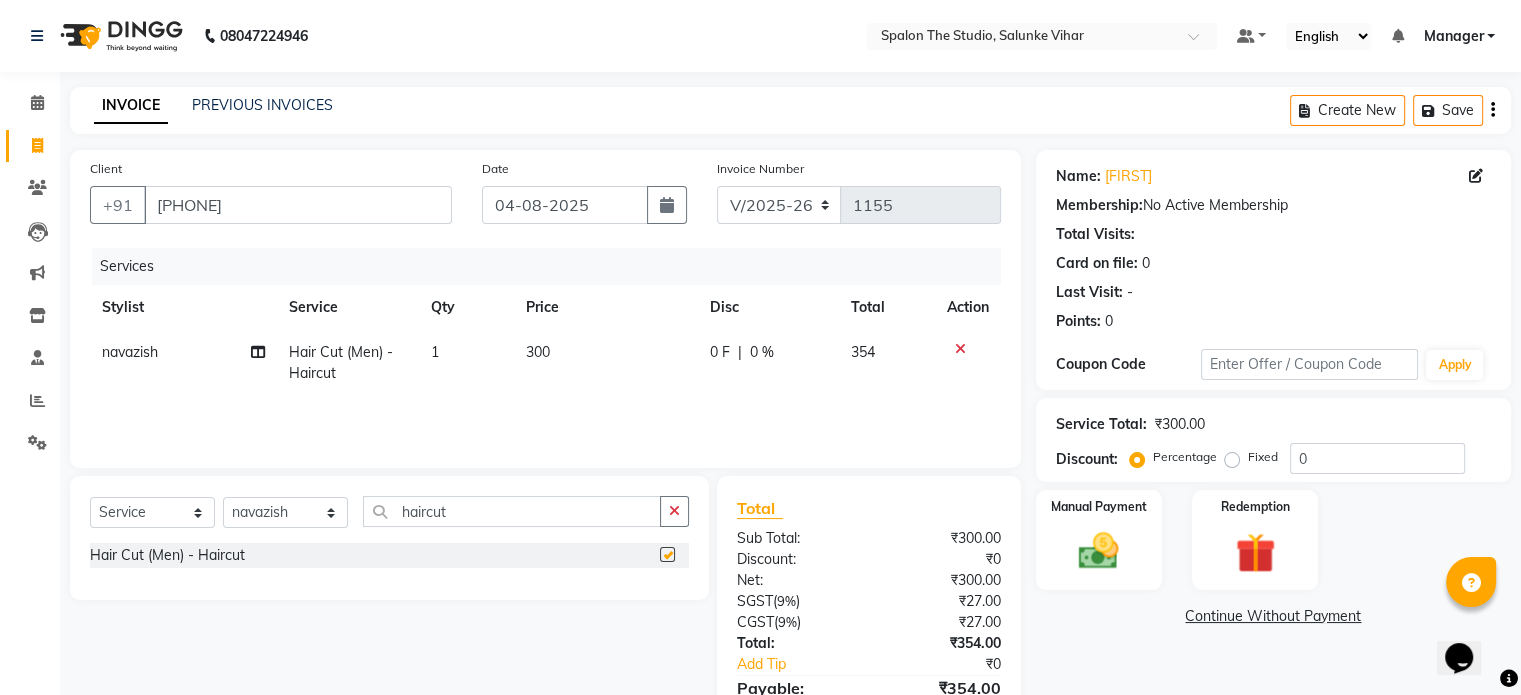 checkbox on "false" 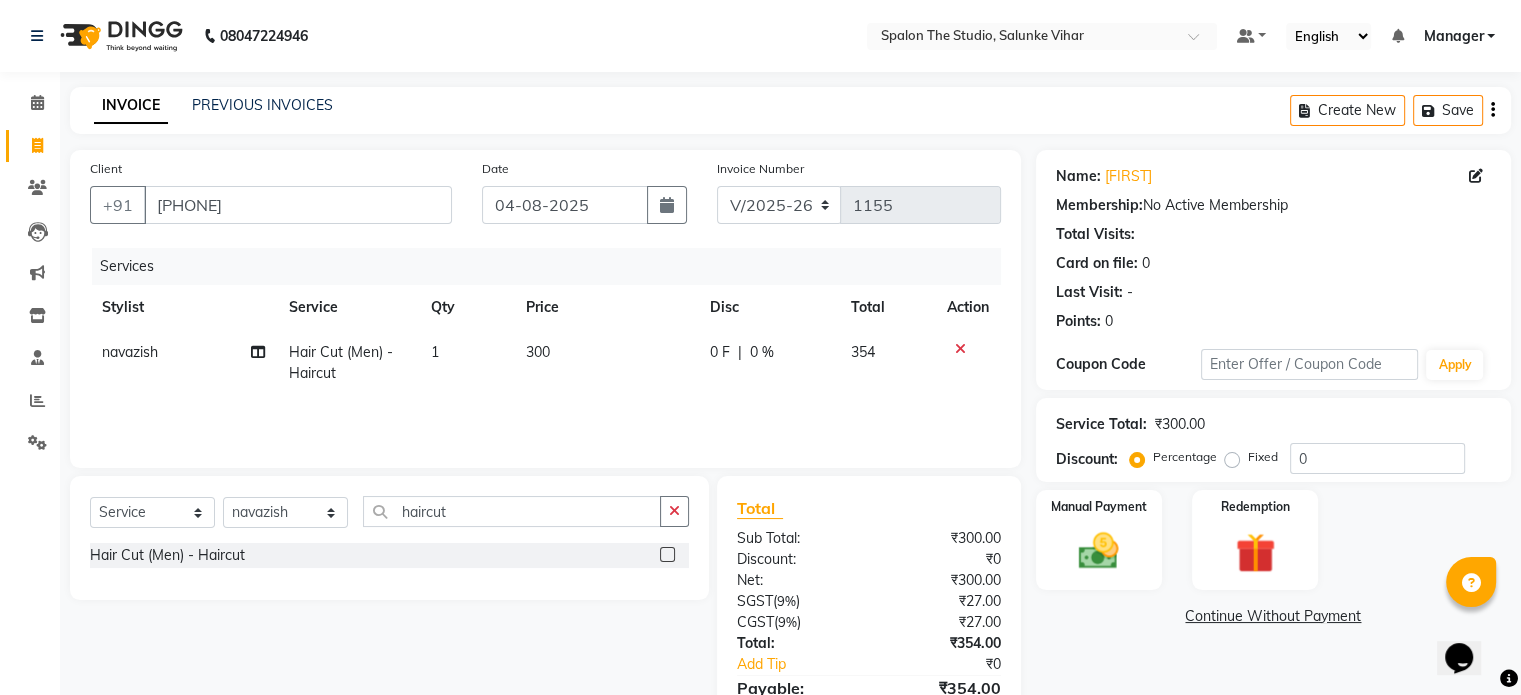 click on "300" 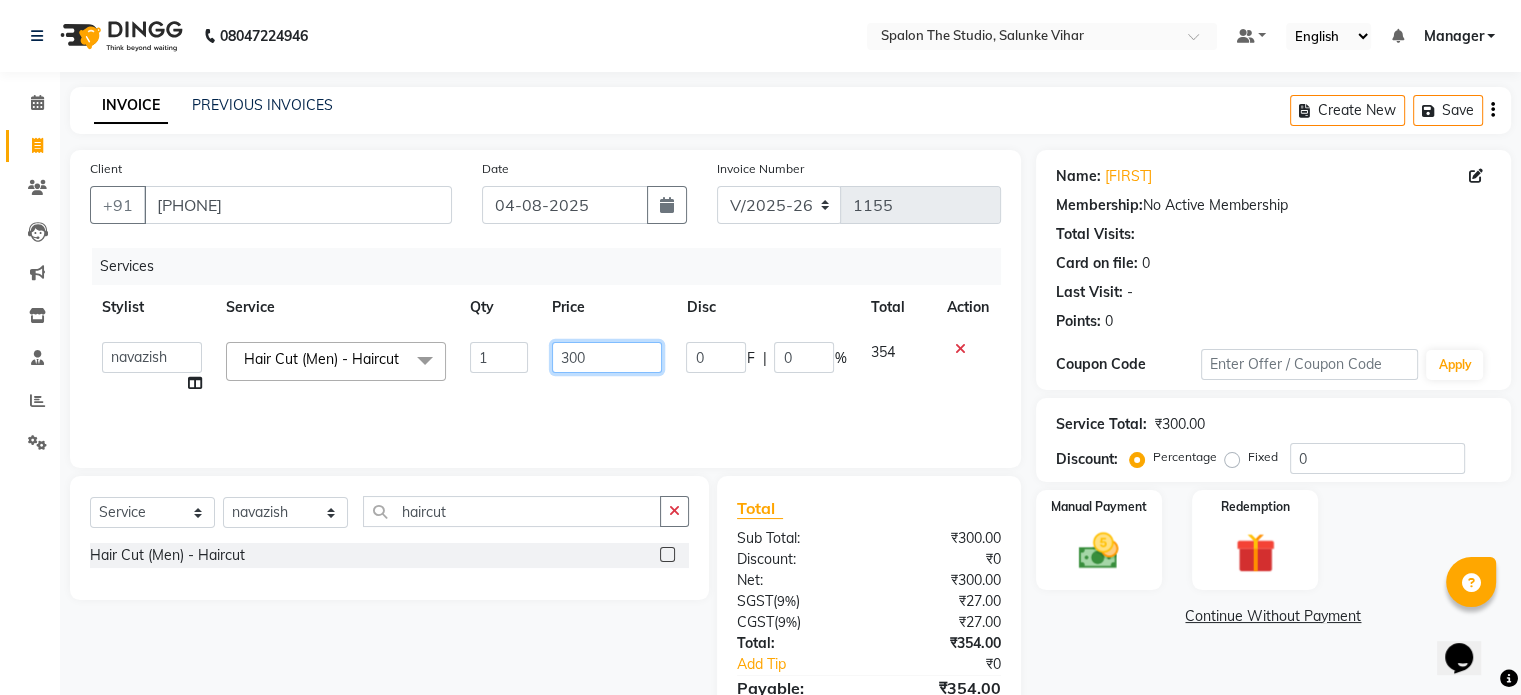 click on "300" 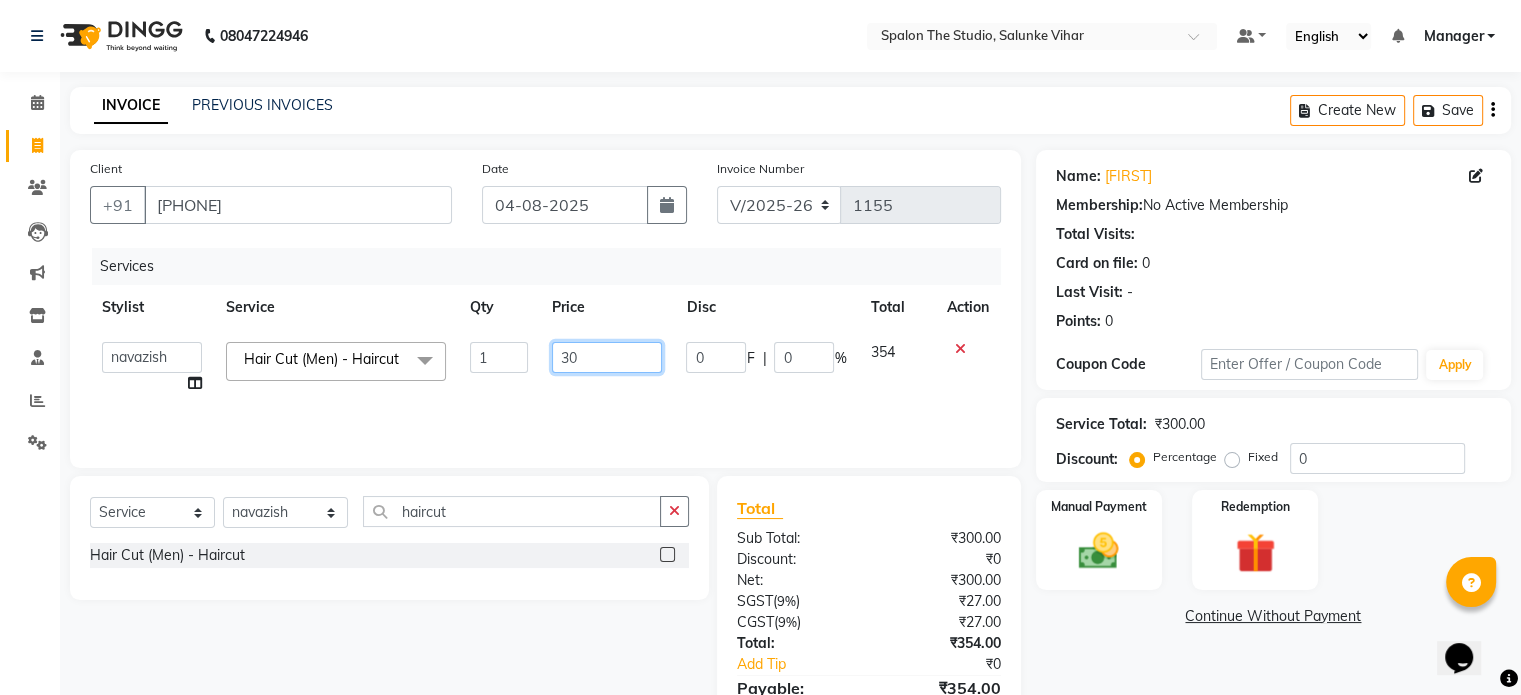 type on "3" 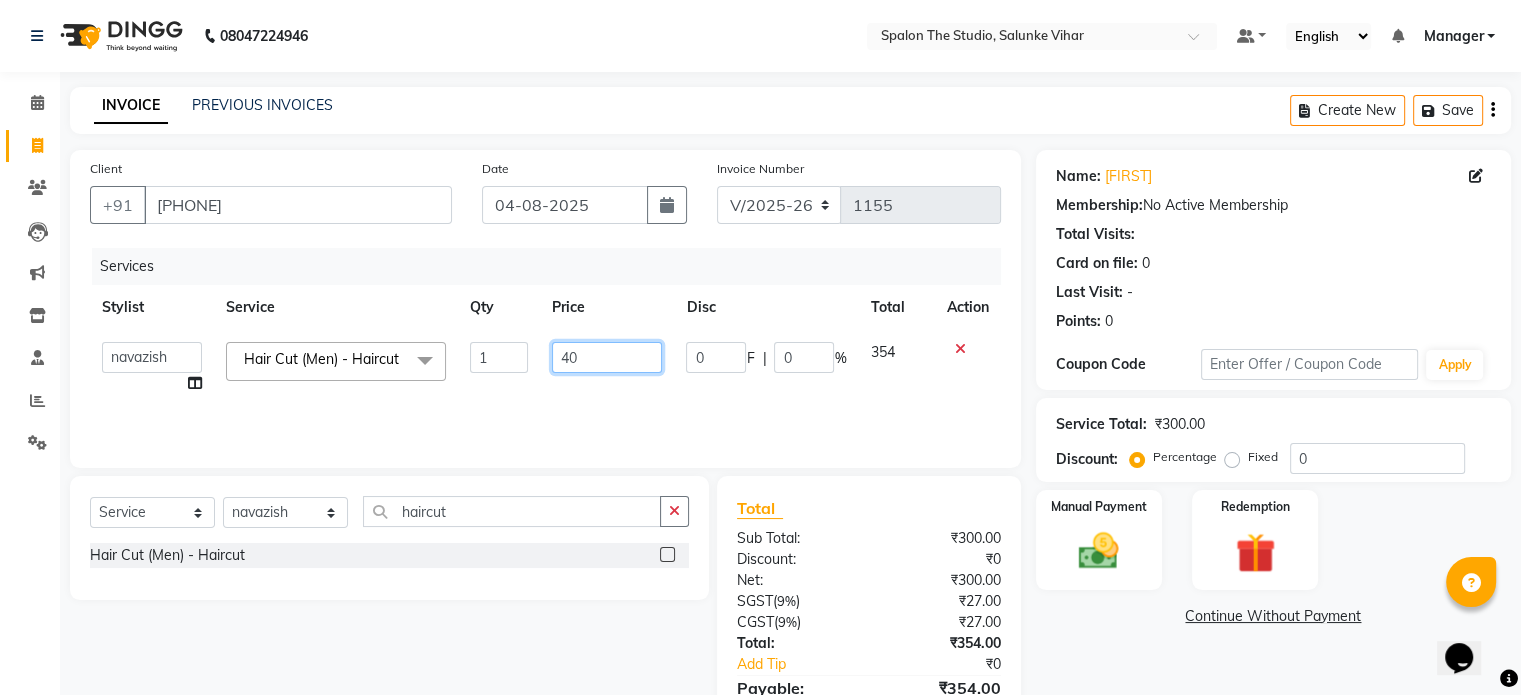 type on "400" 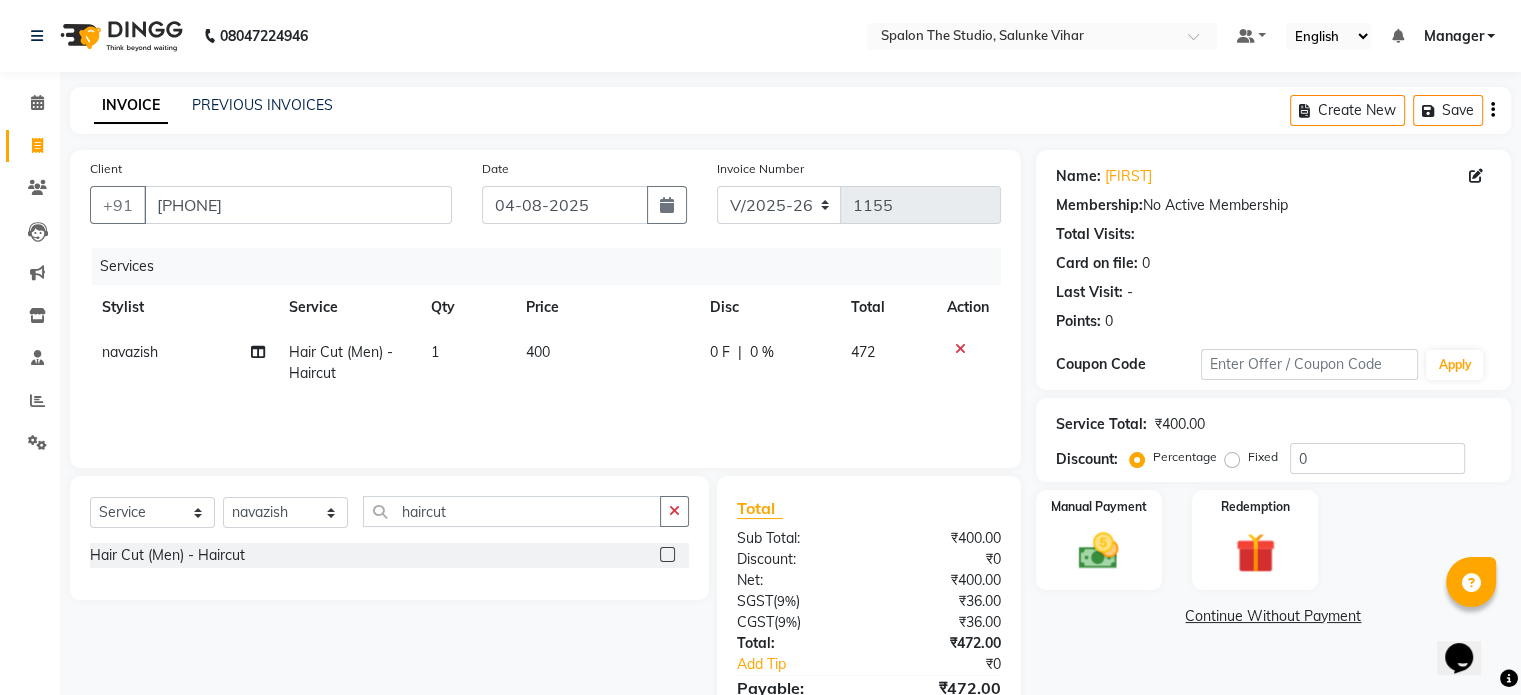 click 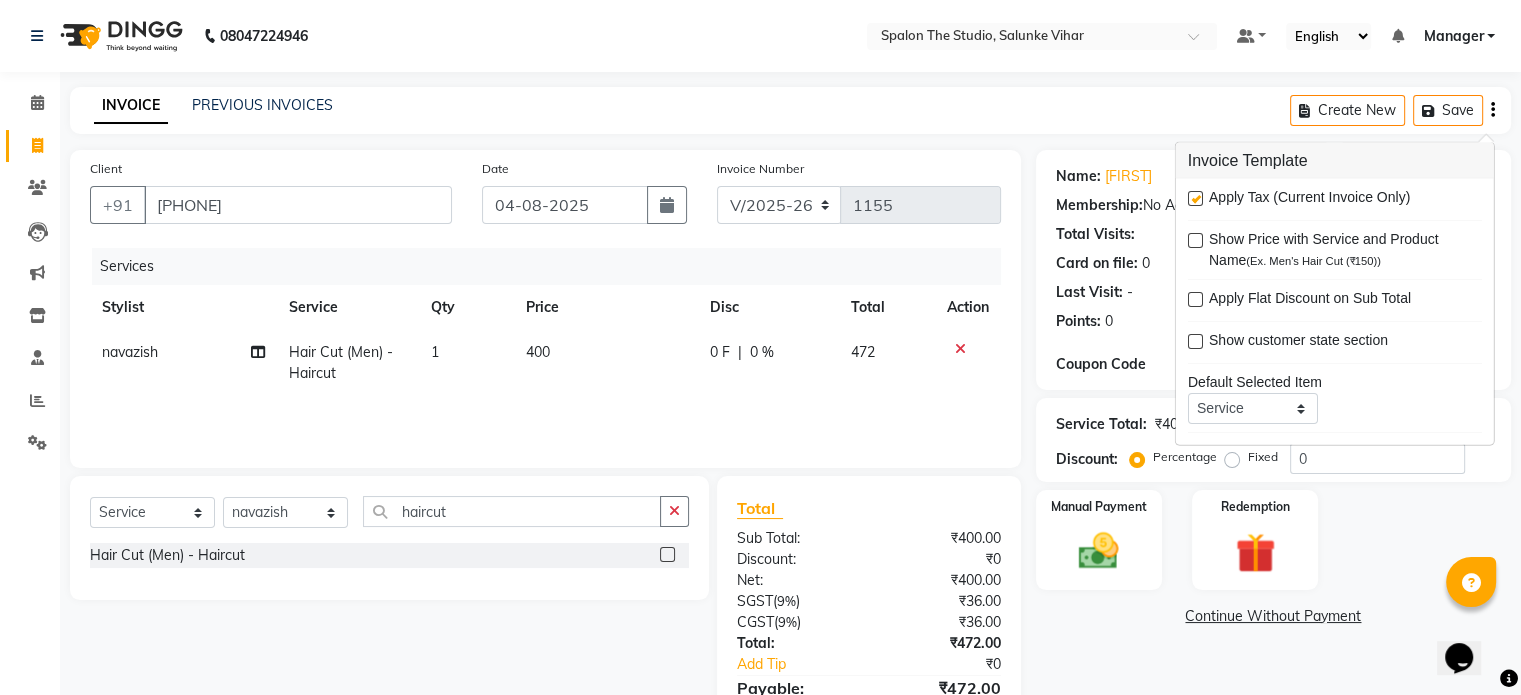 drag, startPoint x: 1192, startPoint y: 199, endPoint x: 1213, endPoint y: 248, distance: 53.310413 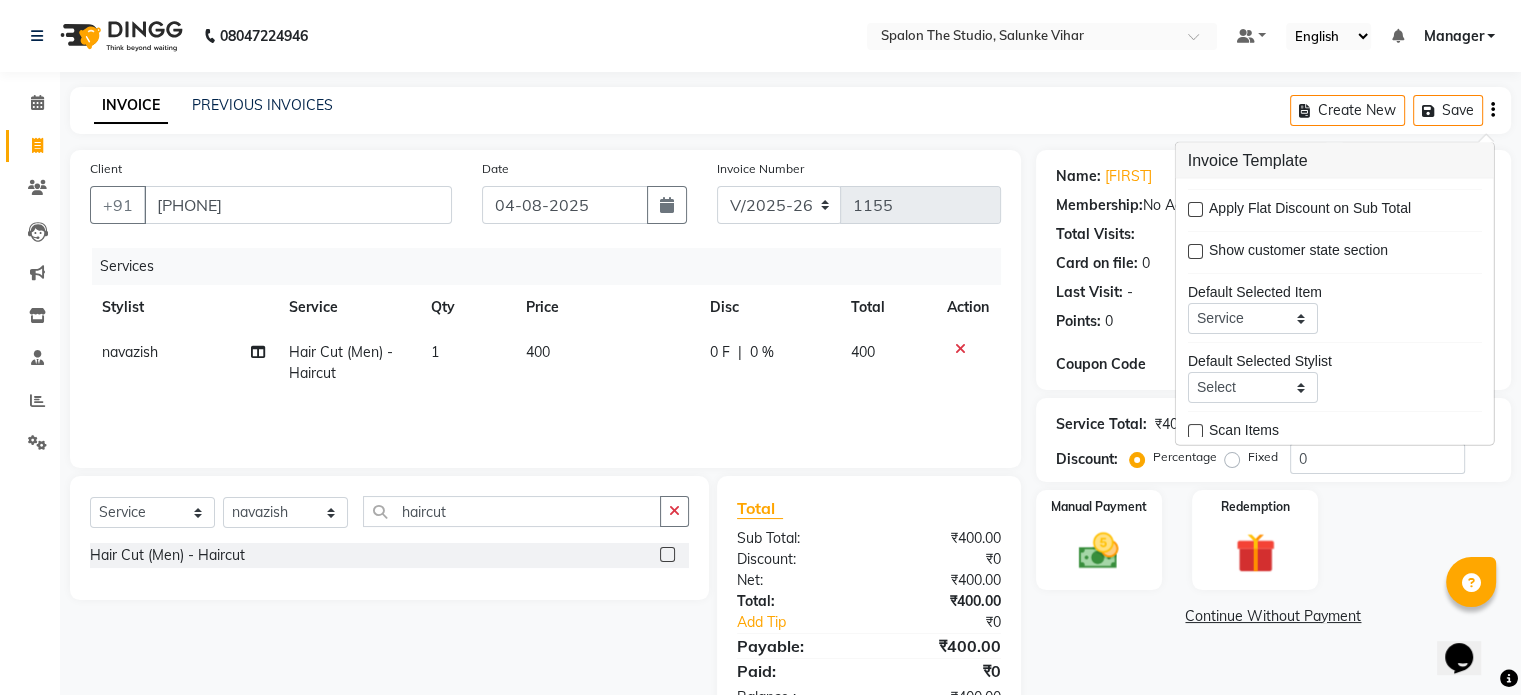 scroll, scrollTop: 96, scrollLeft: 0, axis: vertical 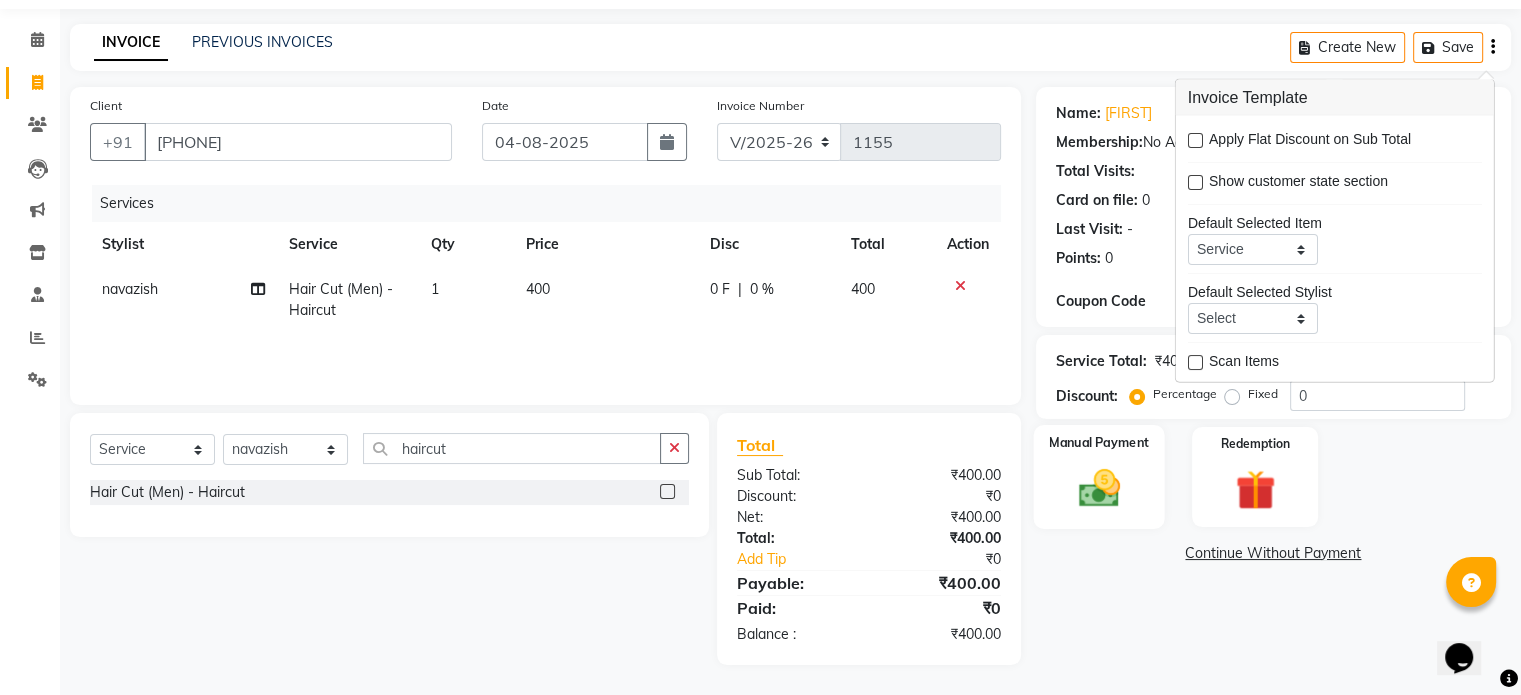 click on "Manual Payment" 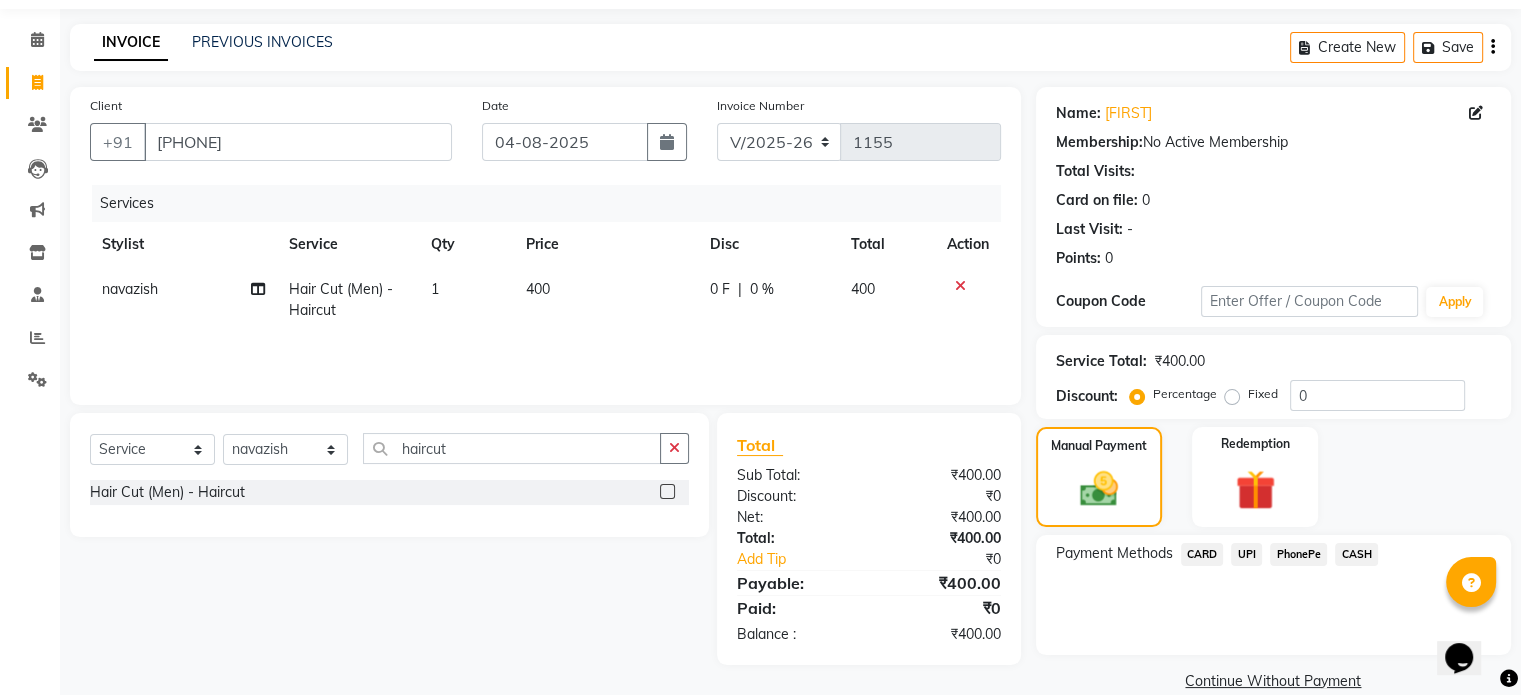 scroll, scrollTop: 92, scrollLeft: 0, axis: vertical 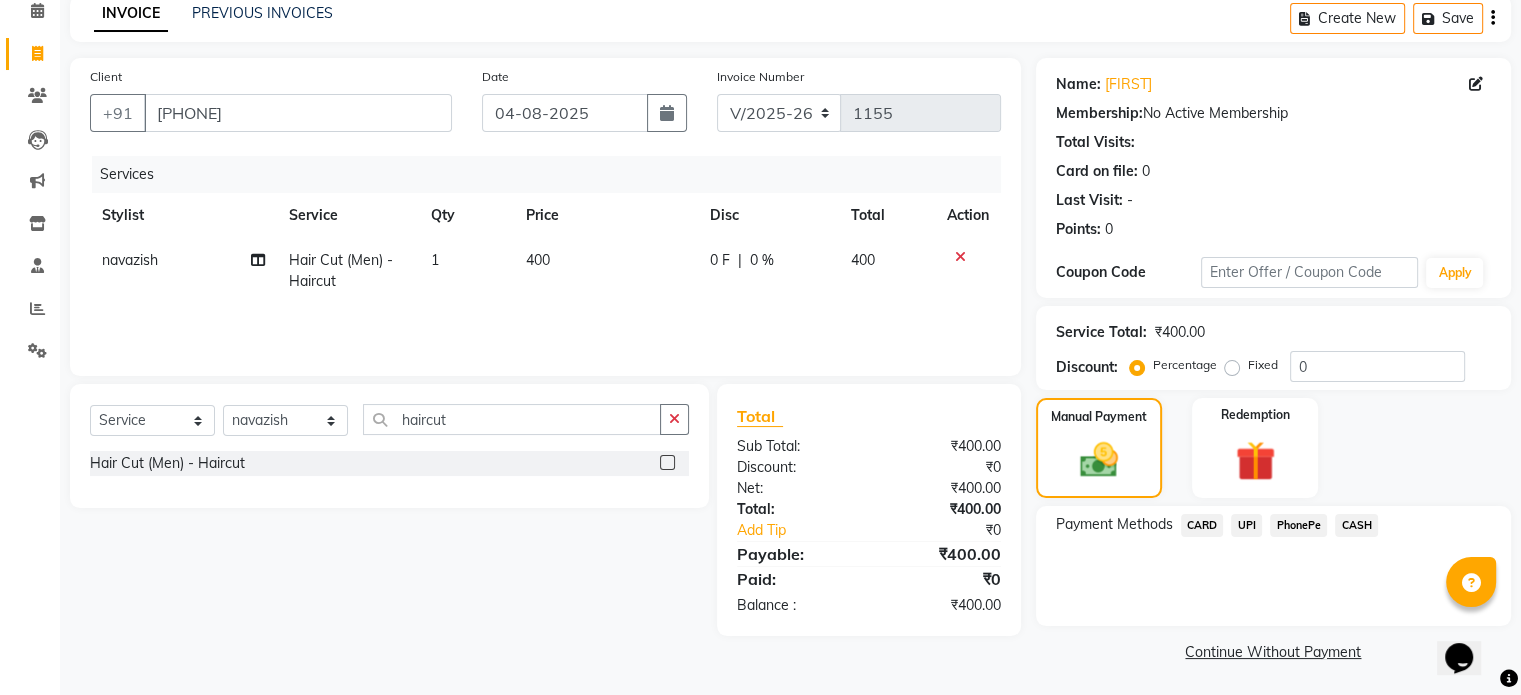 click on "UPI" 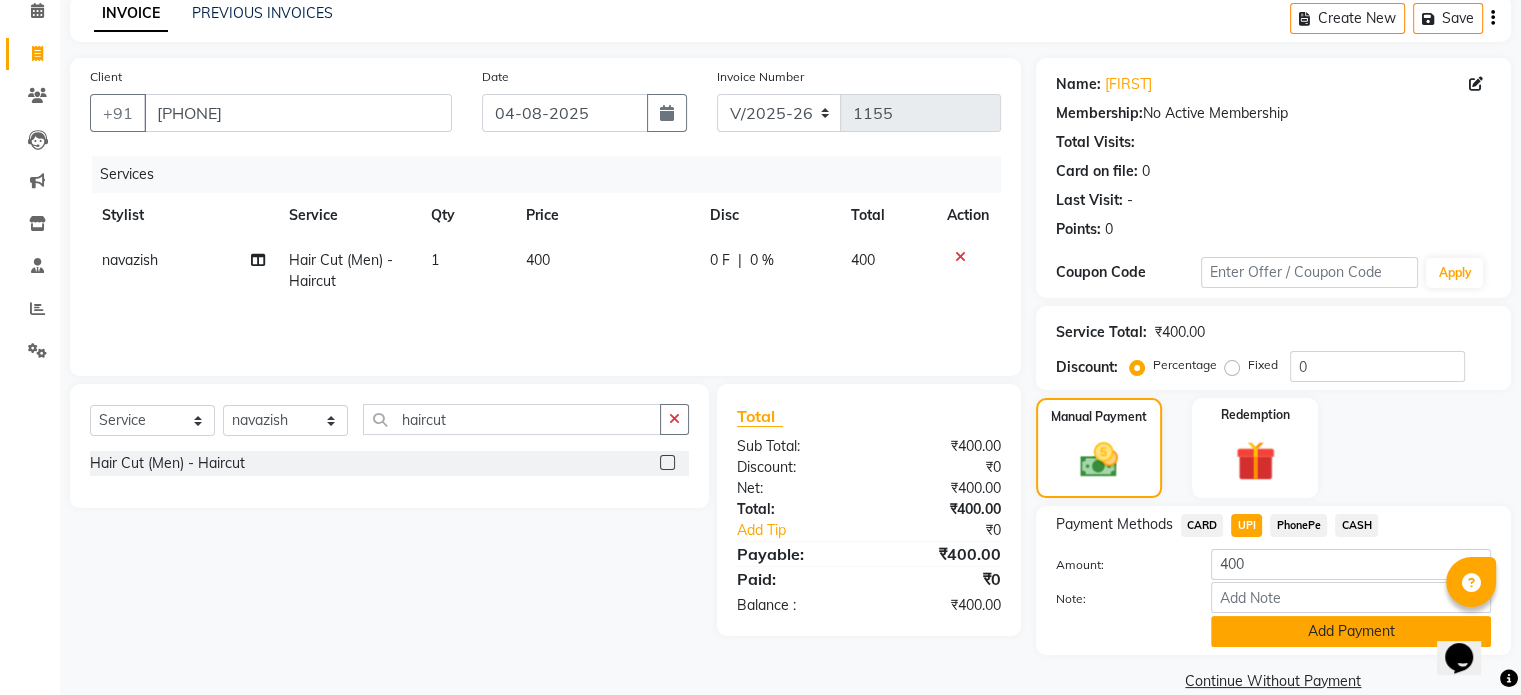 scroll, scrollTop: 124, scrollLeft: 0, axis: vertical 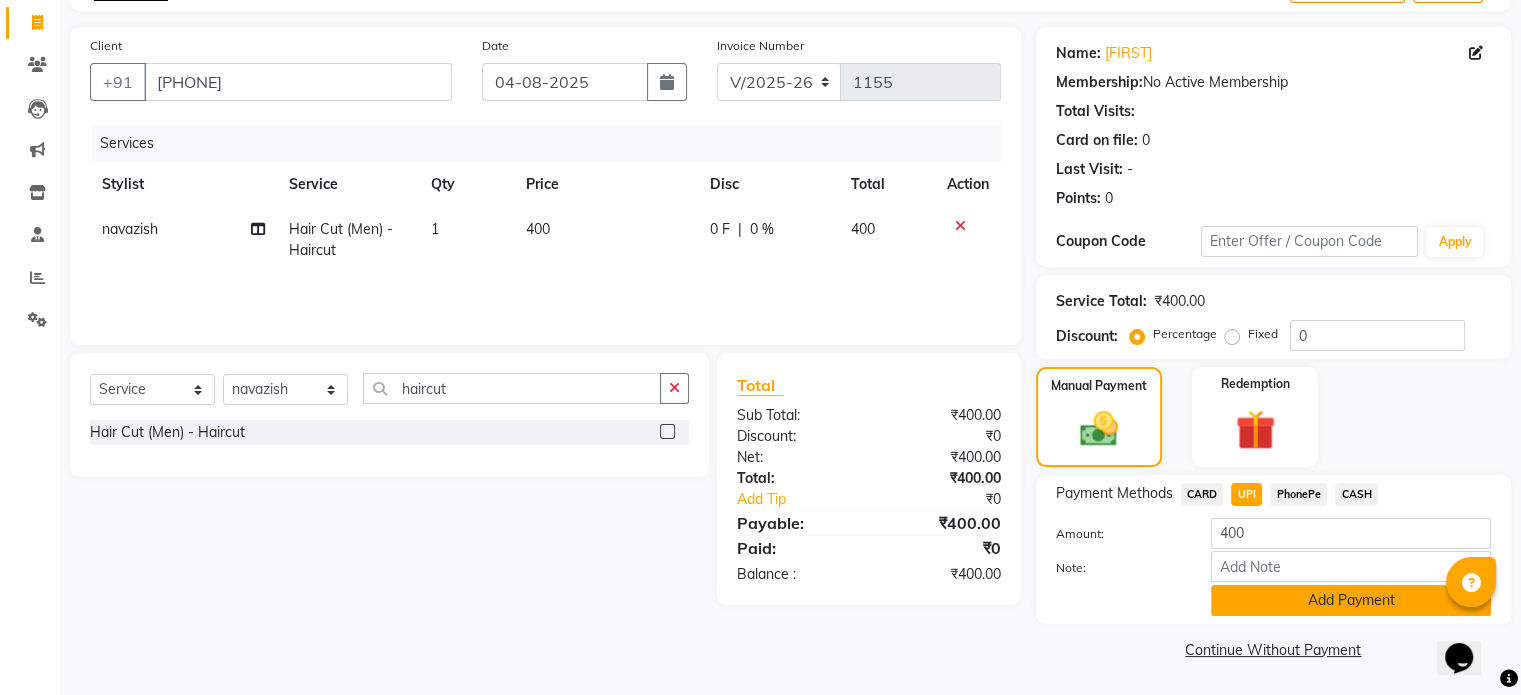 click on "Add Payment" 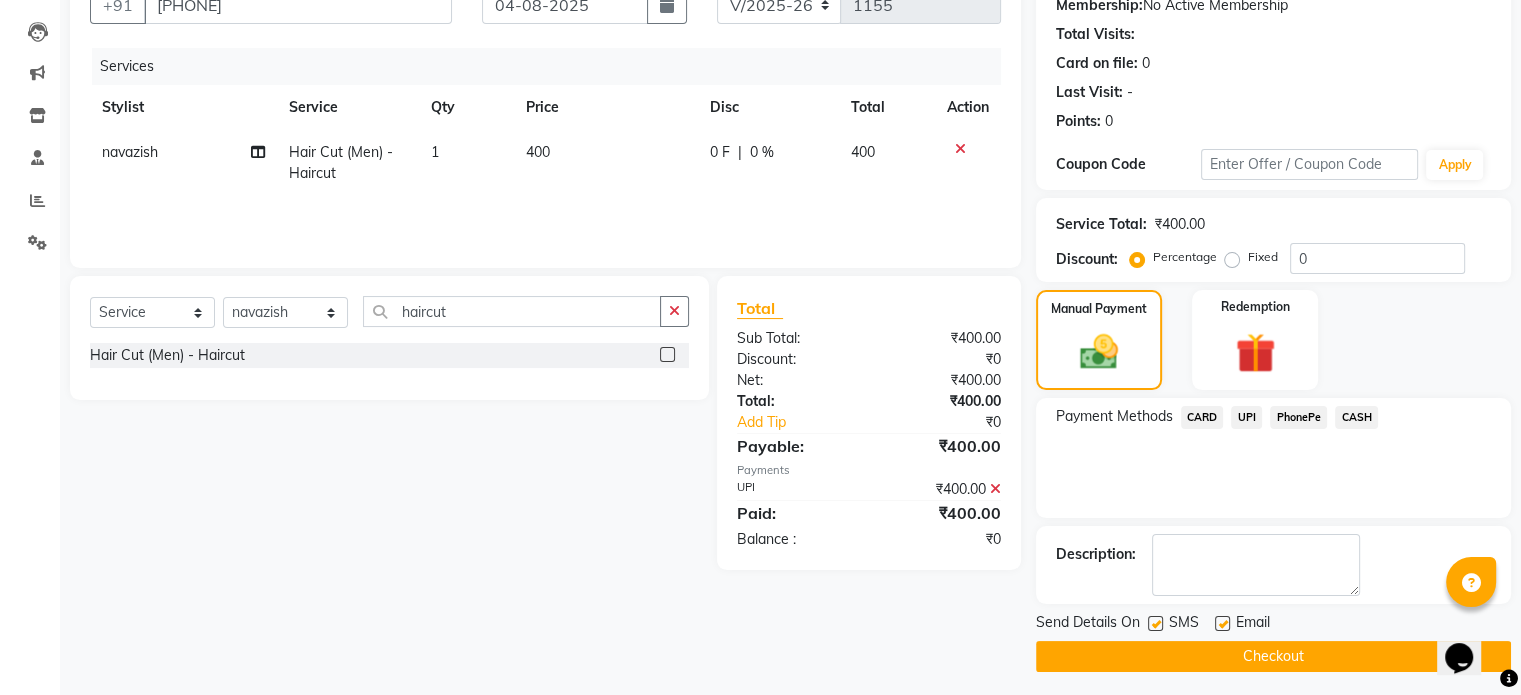 scroll, scrollTop: 205, scrollLeft: 0, axis: vertical 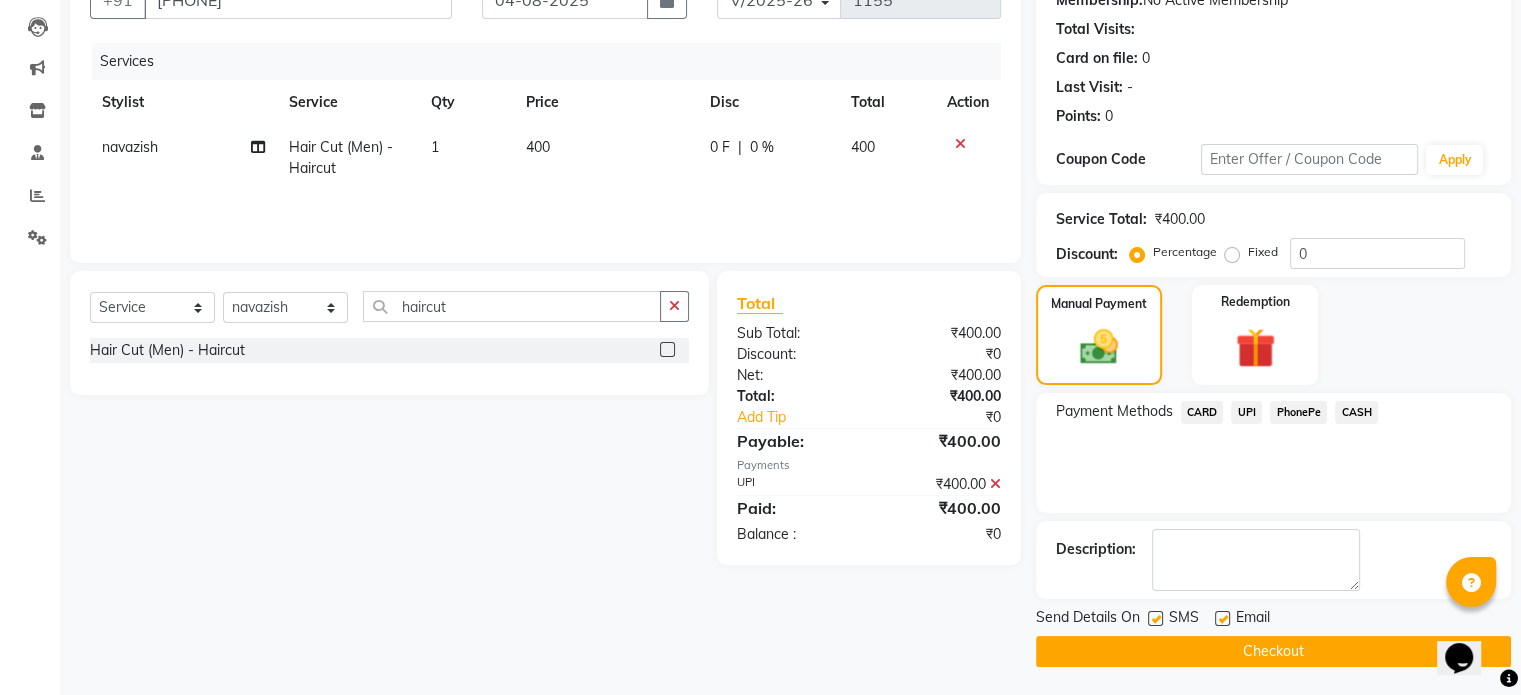 click on "Checkout" 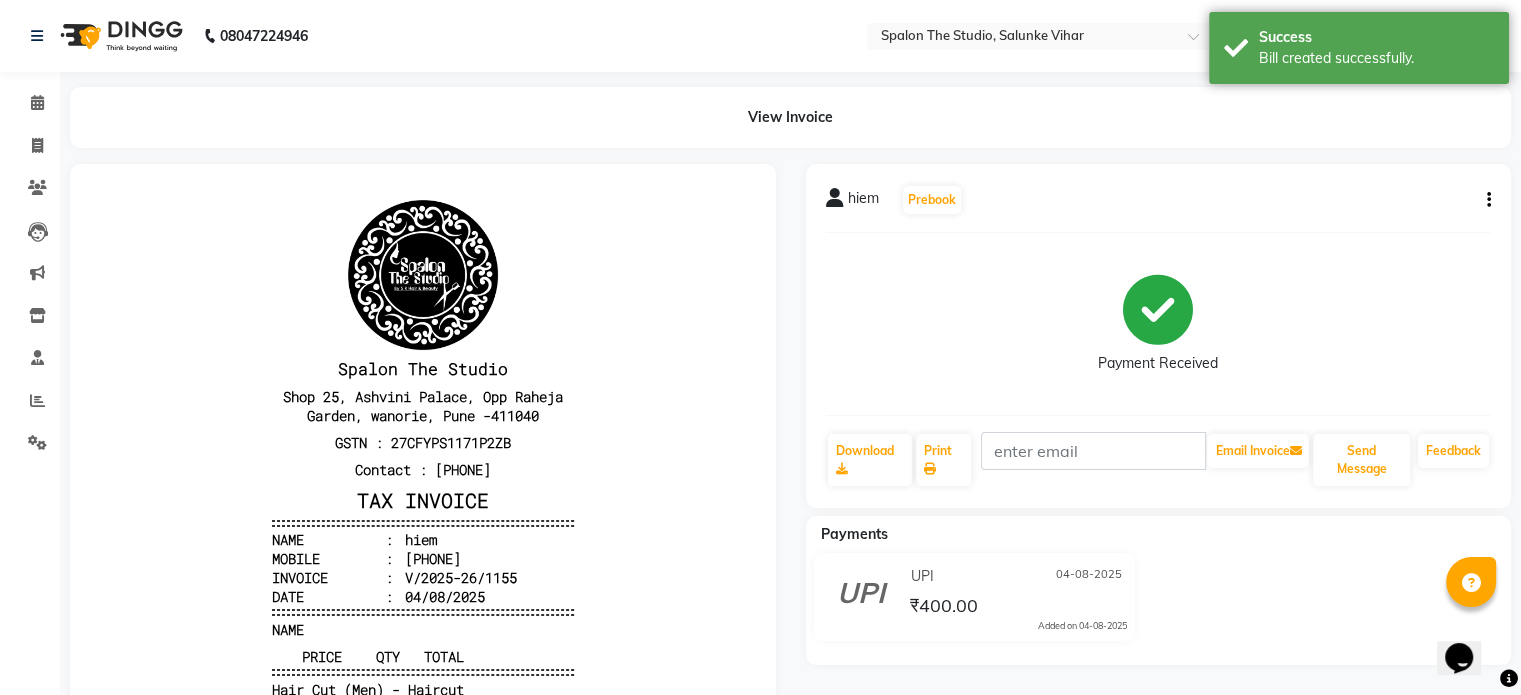 scroll, scrollTop: 0, scrollLeft: 0, axis: both 